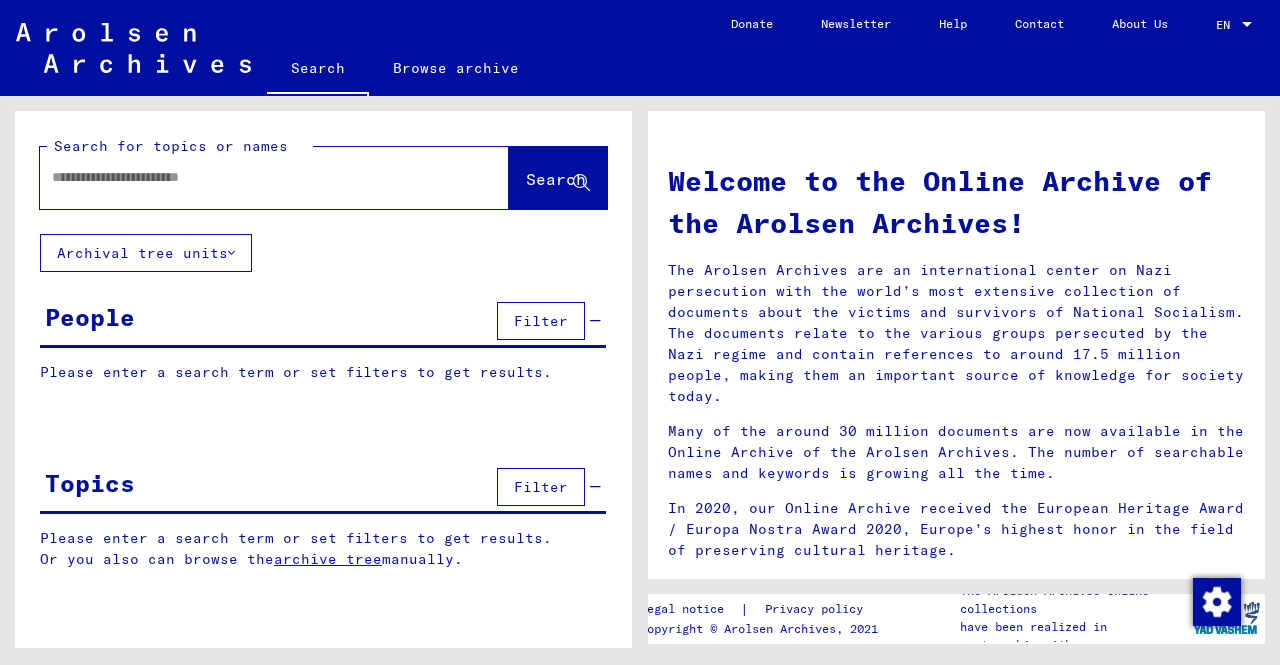 scroll, scrollTop: 0, scrollLeft: 0, axis: both 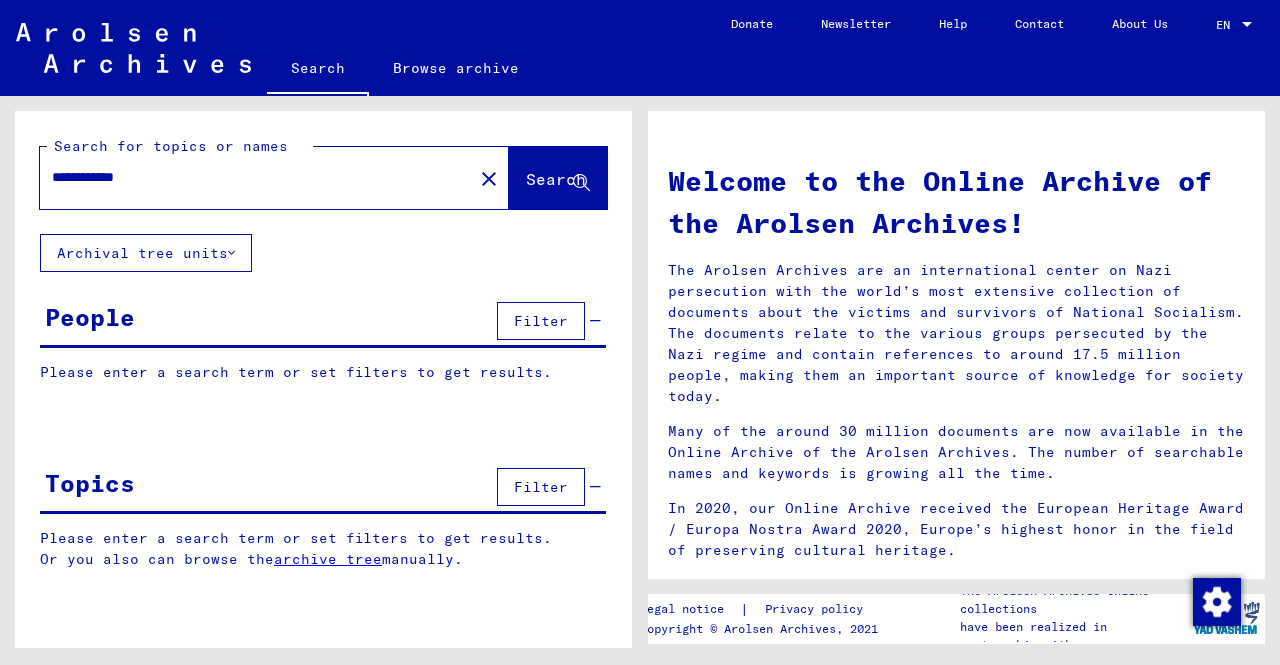 type on "**********" 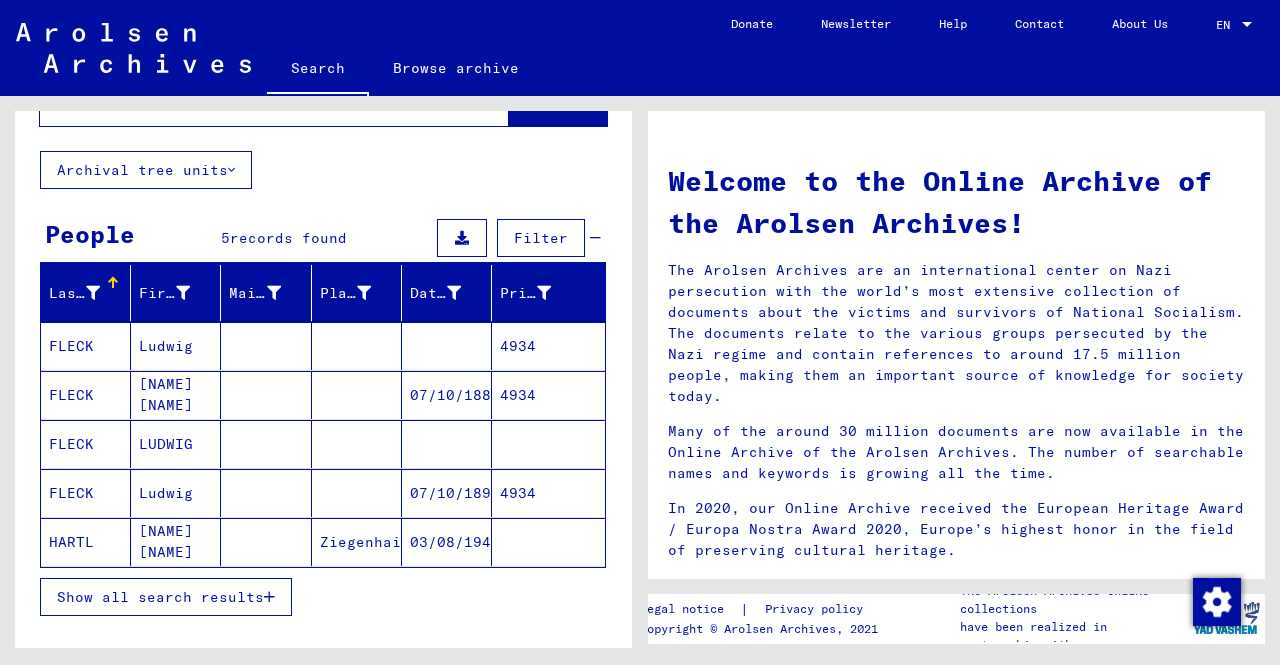 scroll, scrollTop: 84, scrollLeft: 0, axis: vertical 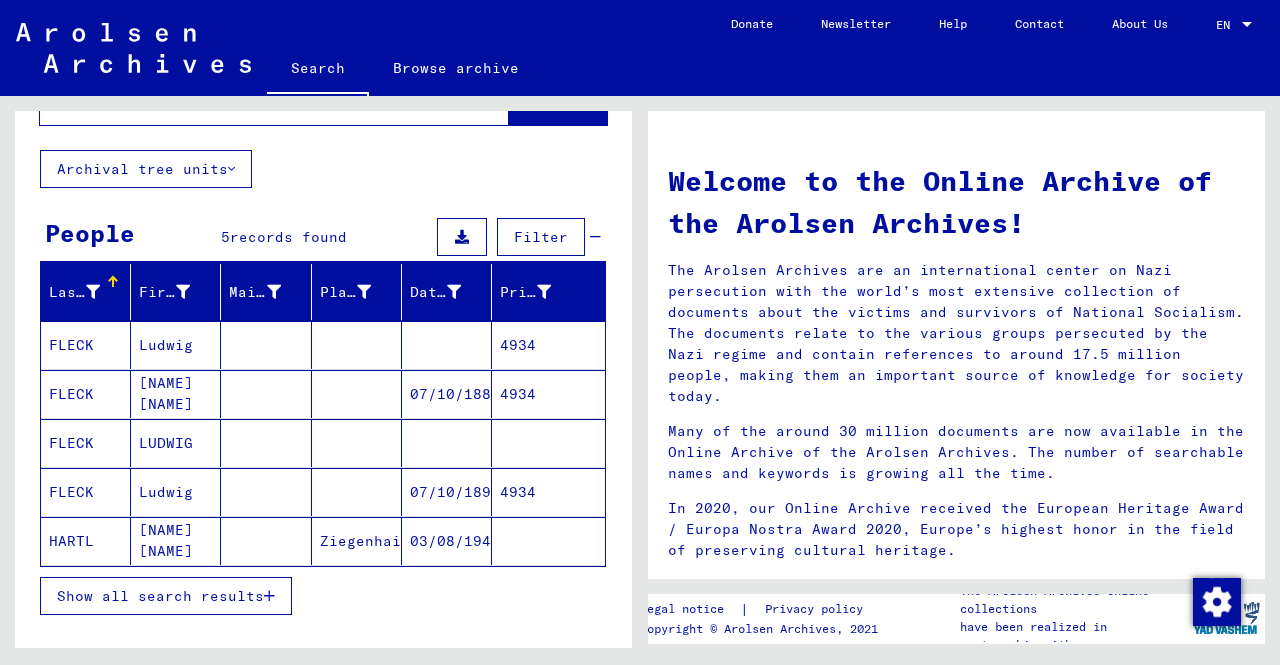 click on "FLECK" at bounding box center (86, 443) 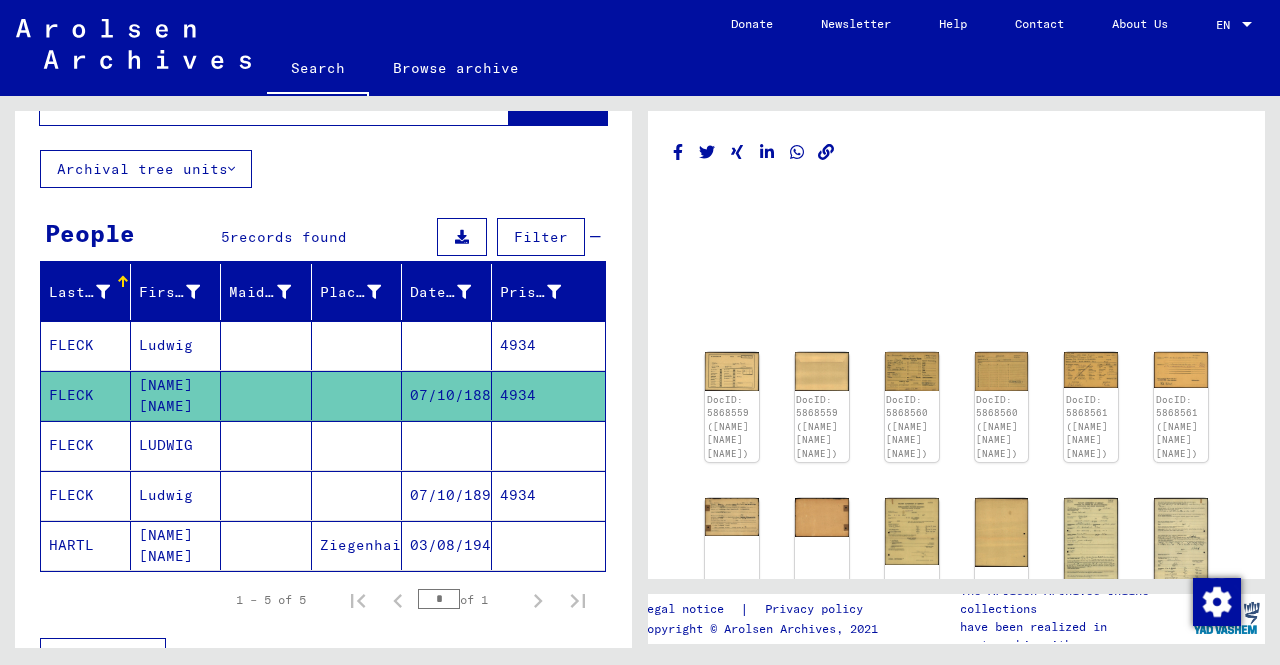scroll, scrollTop: 0, scrollLeft: 0, axis: both 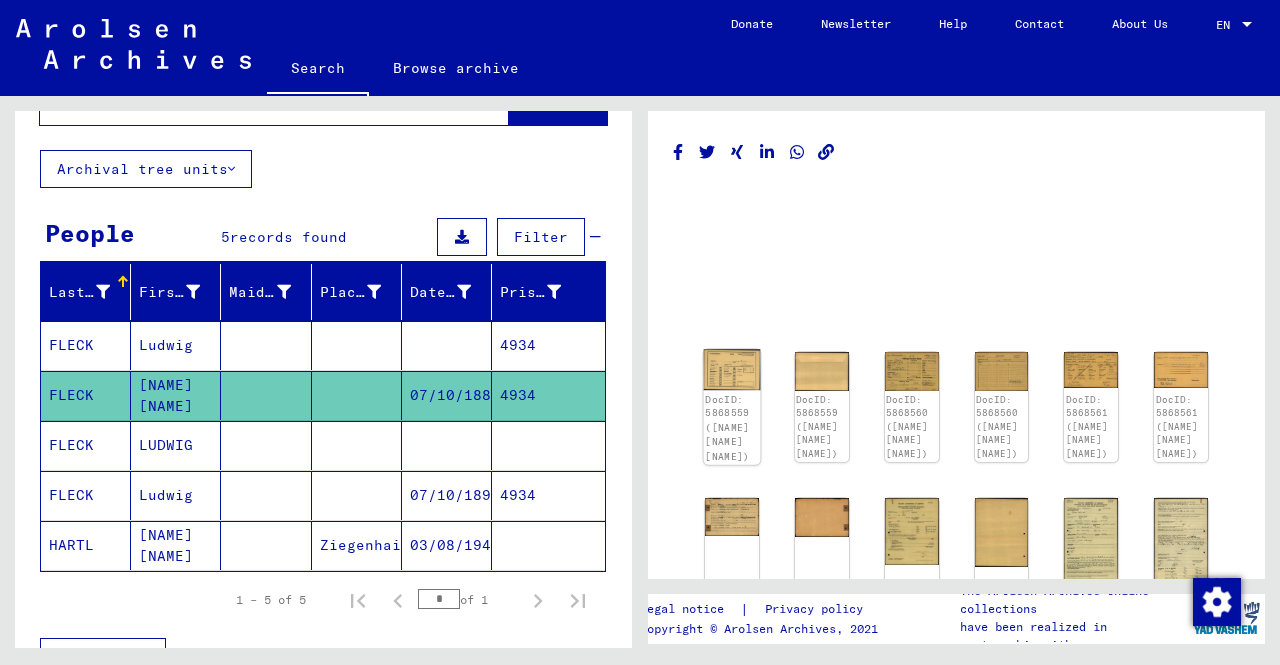 click 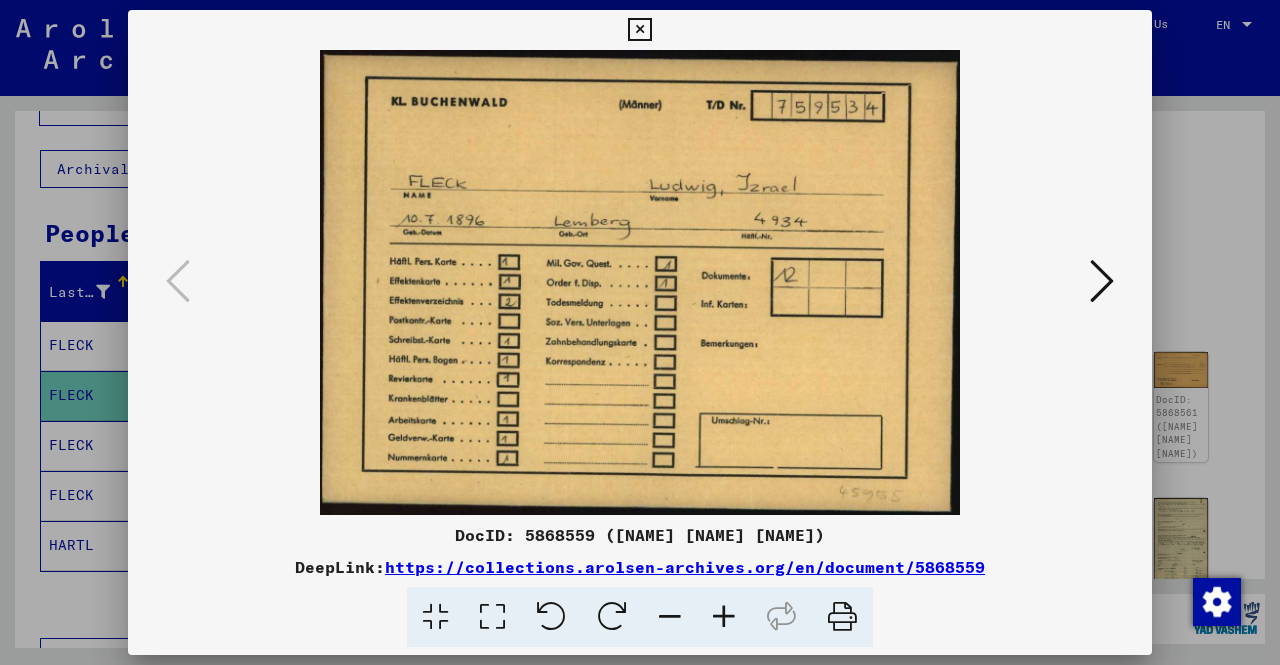 click at bounding box center [1102, 282] 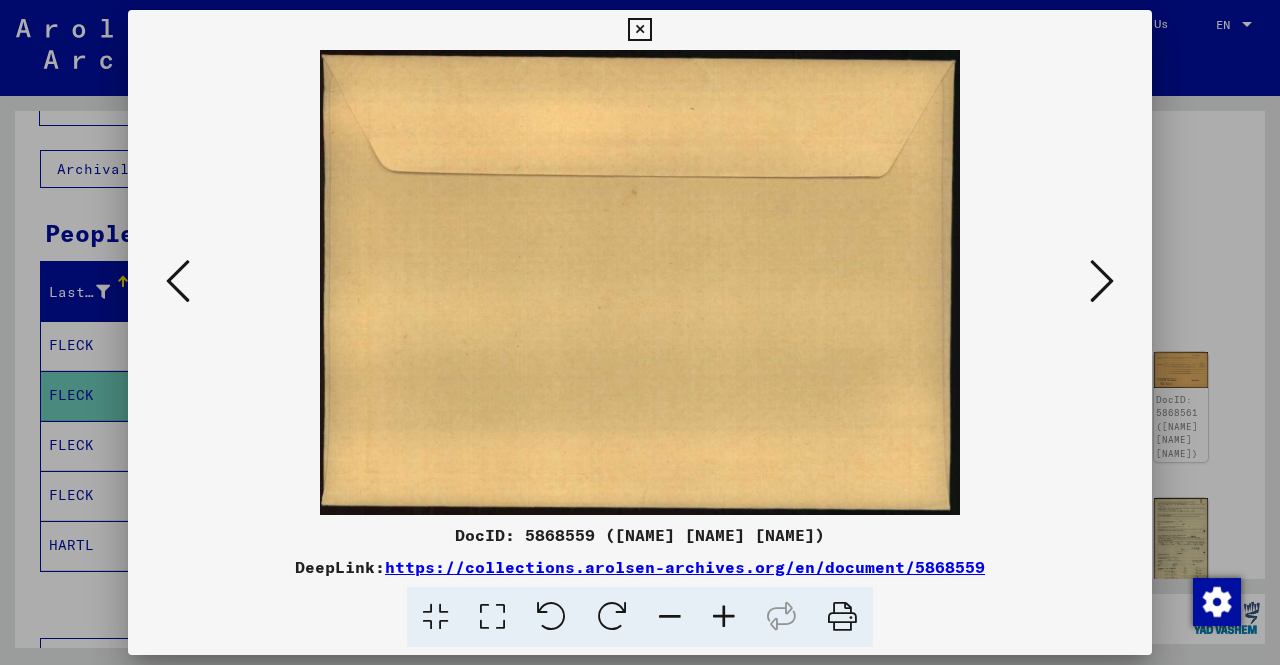 click at bounding box center (1102, 282) 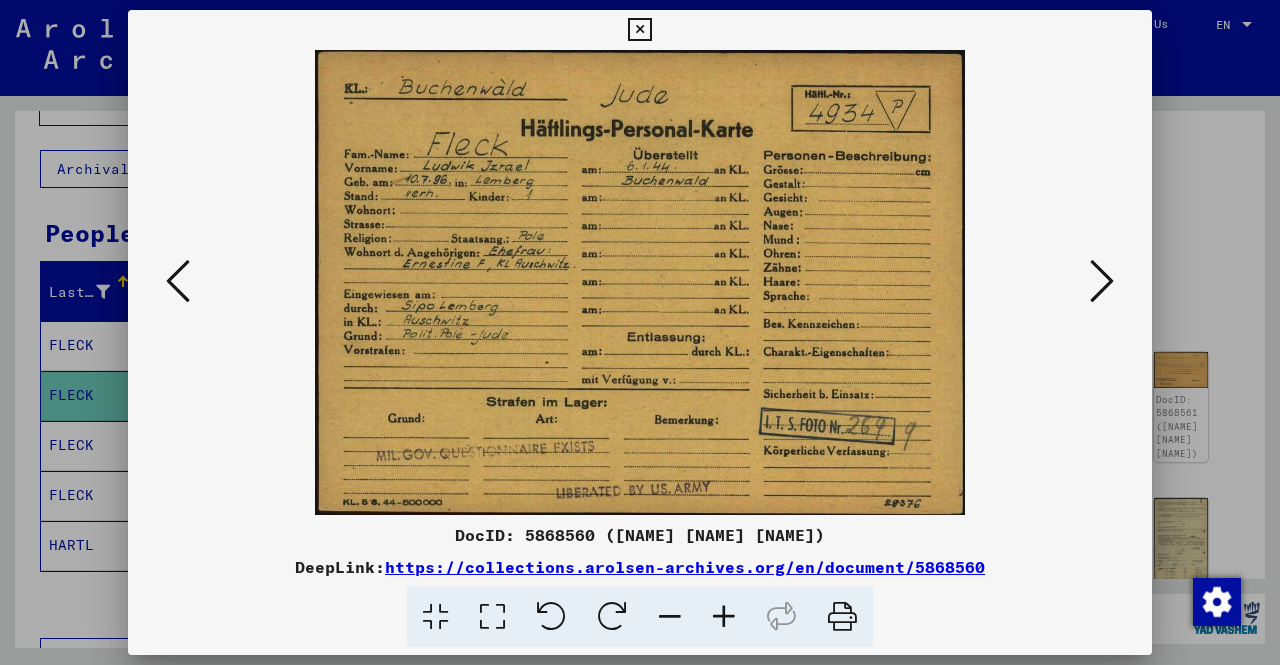 click at bounding box center [1102, 282] 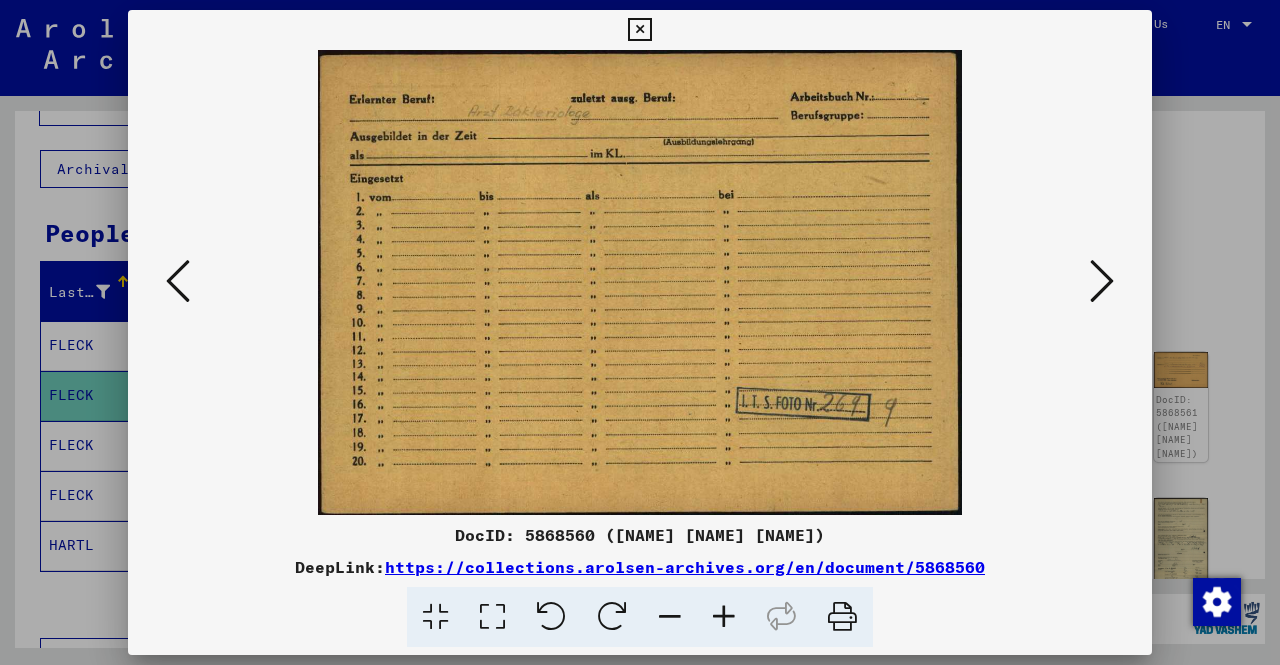 click at bounding box center (1102, 282) 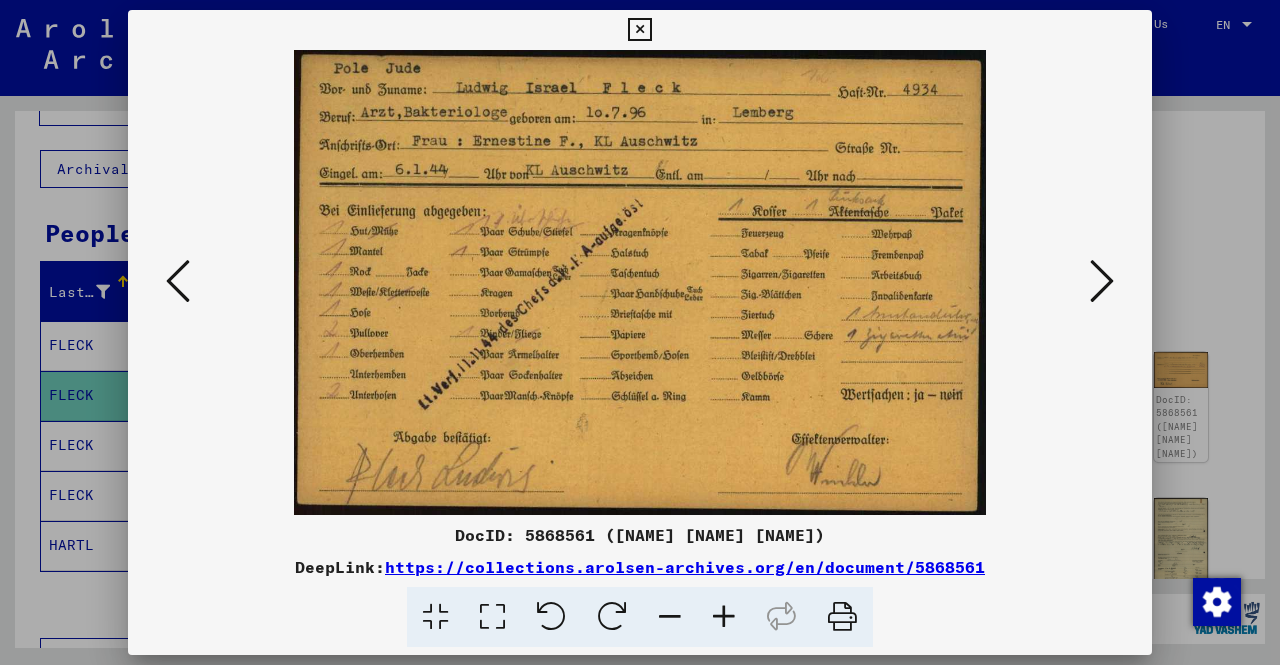 click at bounding box center (1102, 282) 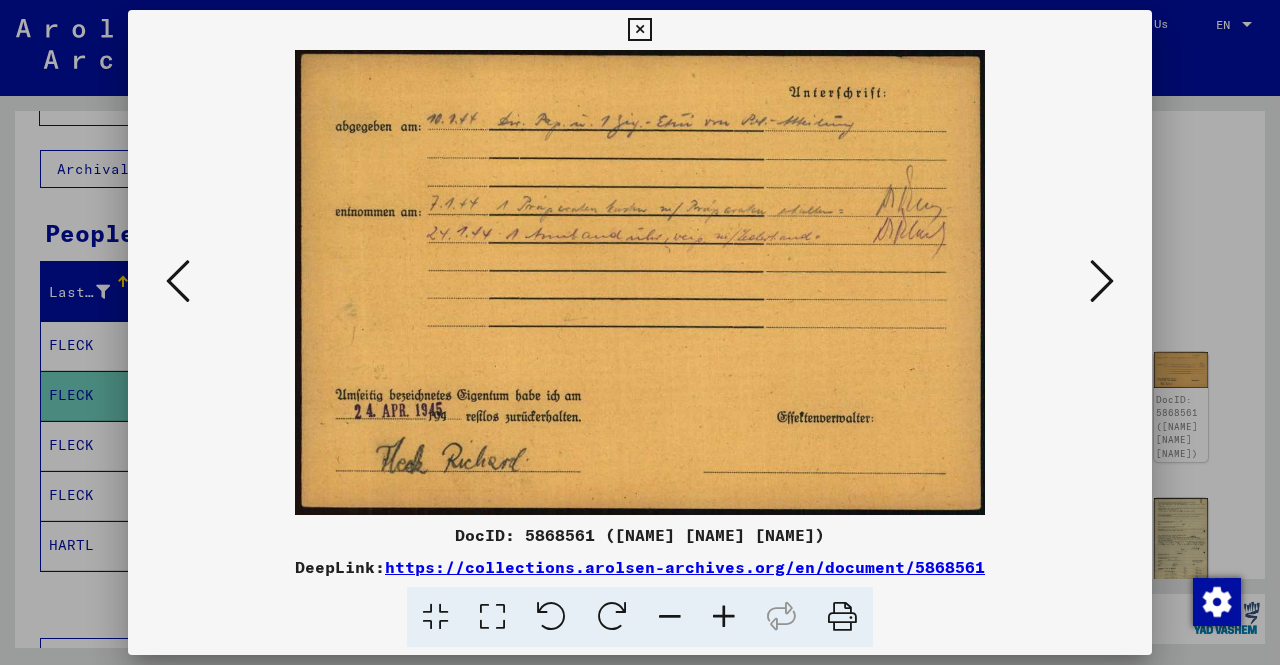click at bounding box center [1102, 282] 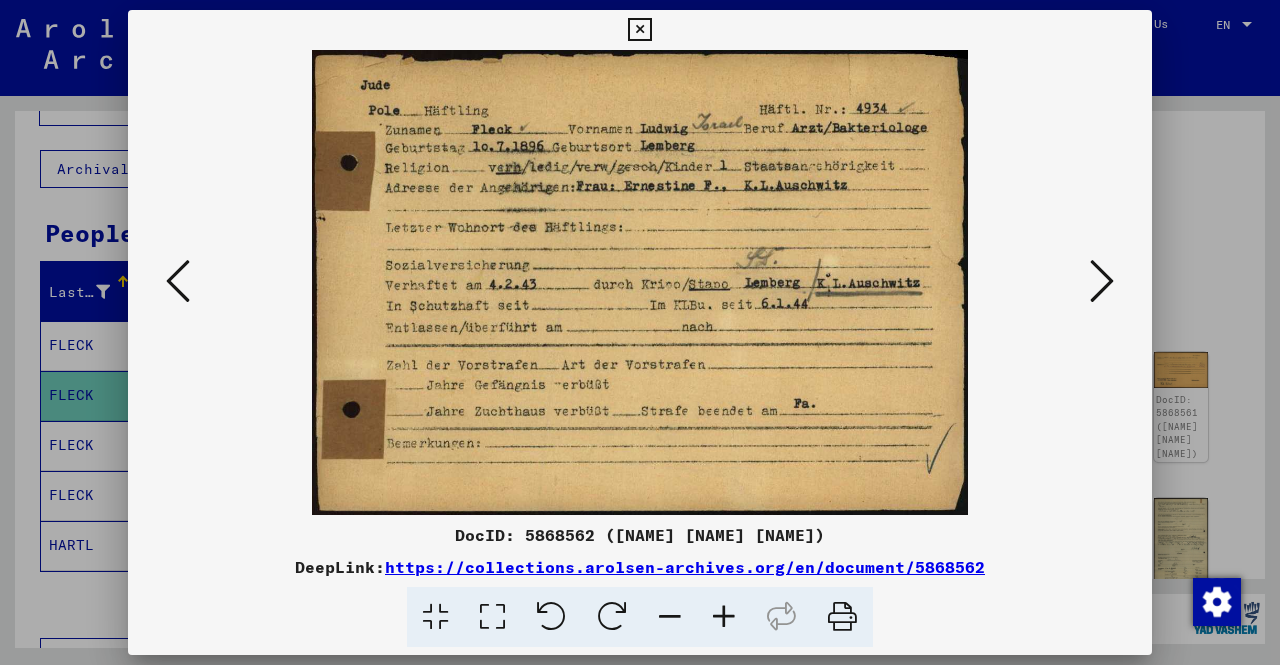 click at bounding box center [1102, 282] 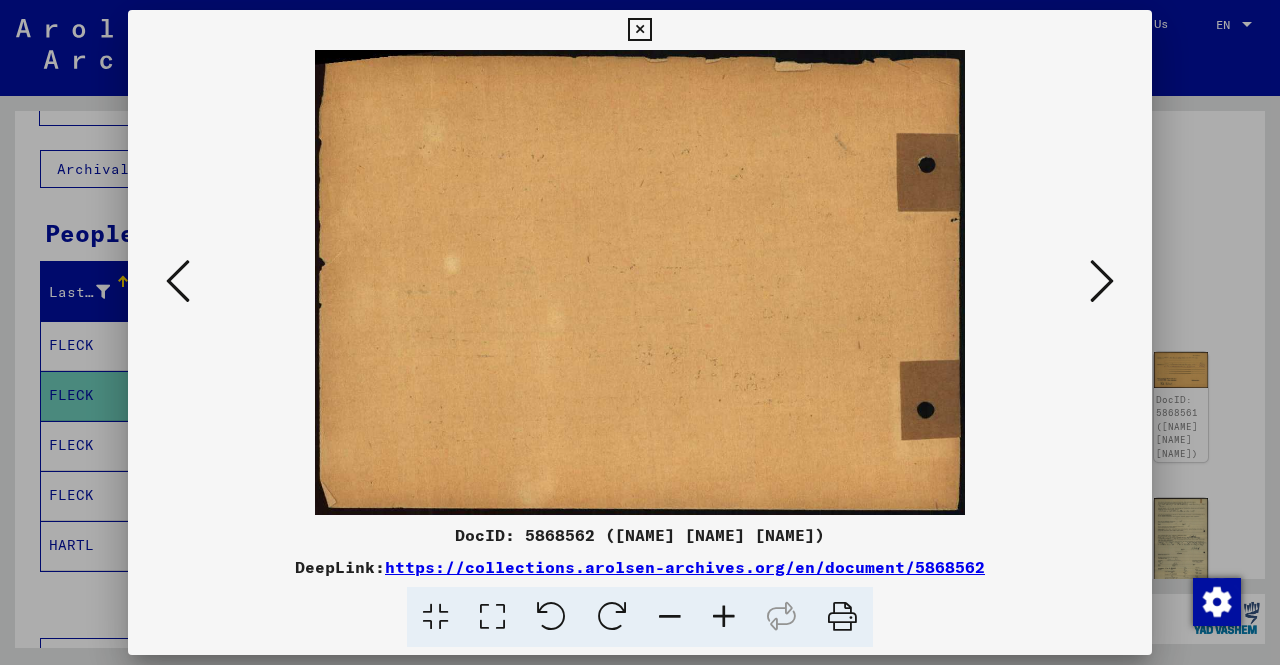 click at bounding box center [1102, 282] 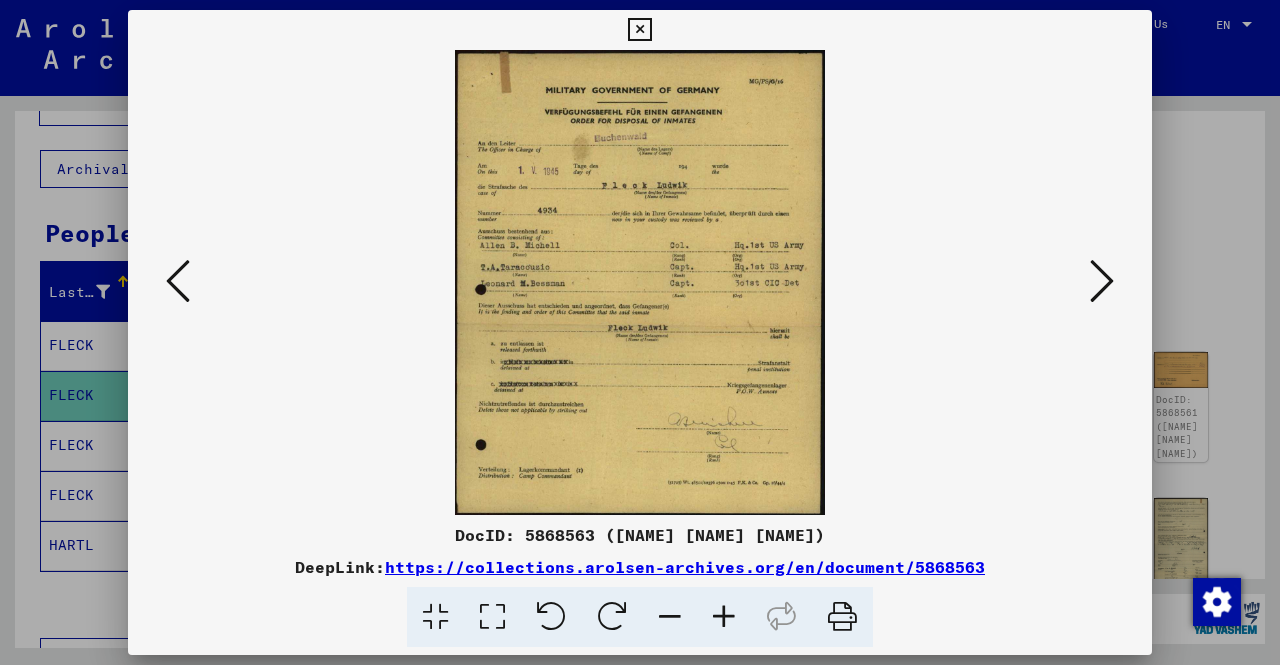 click at bounding box center (1102, 282) 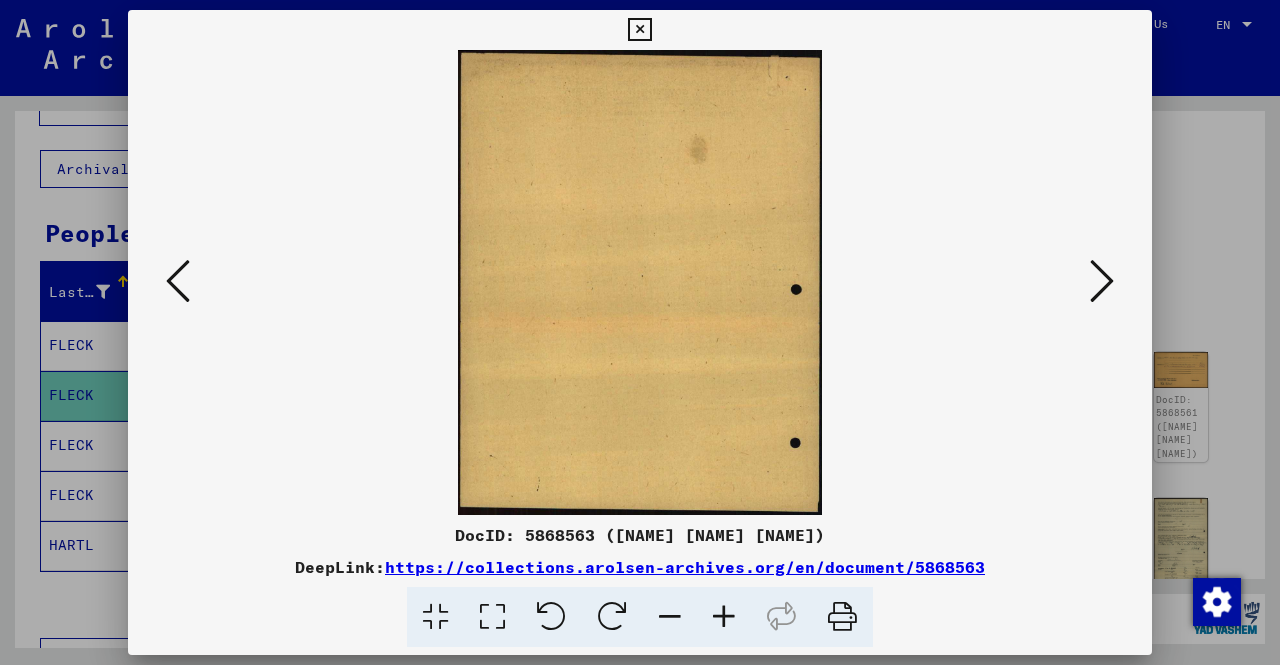 click at bounding box center [1102, 282] 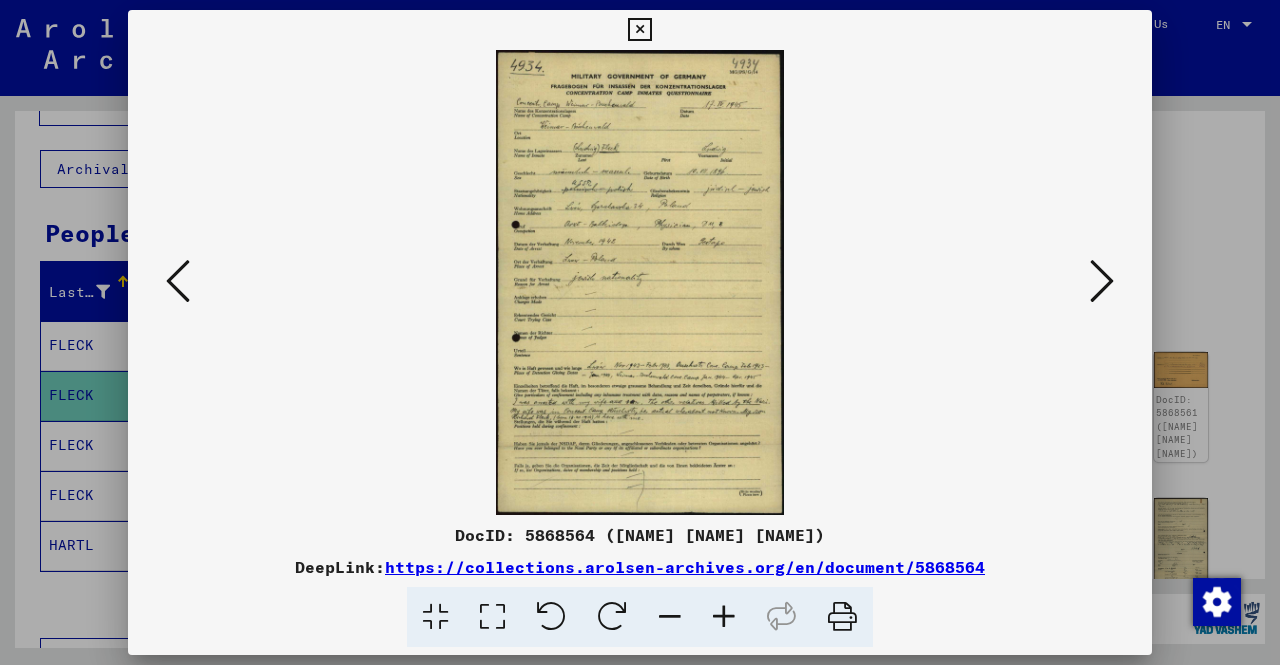 click at bounding box center (724, 617) 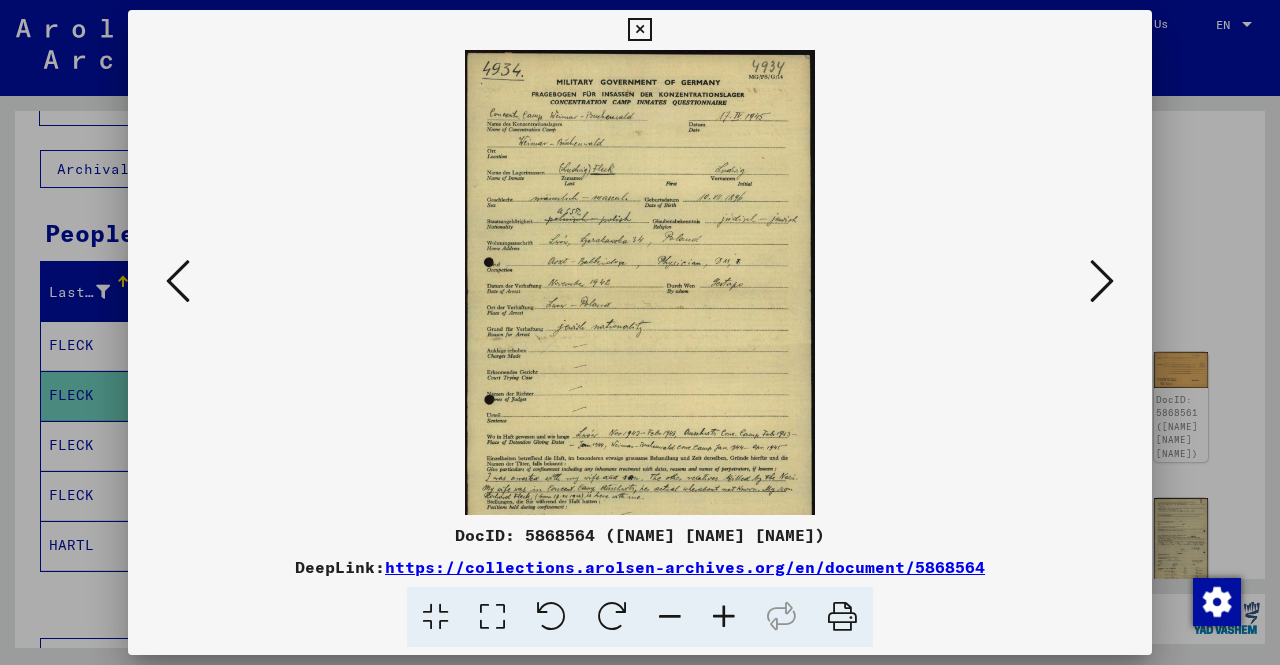click at bounding box center [724, 617] 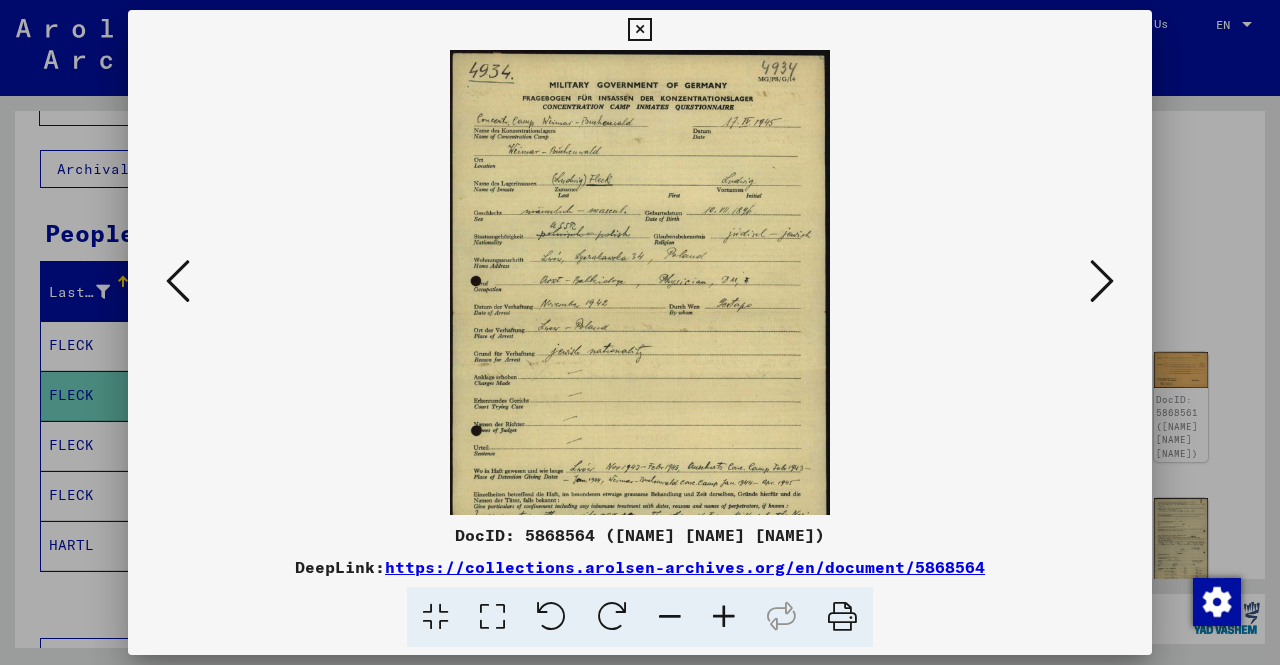 click at bounding box center [724, 617] 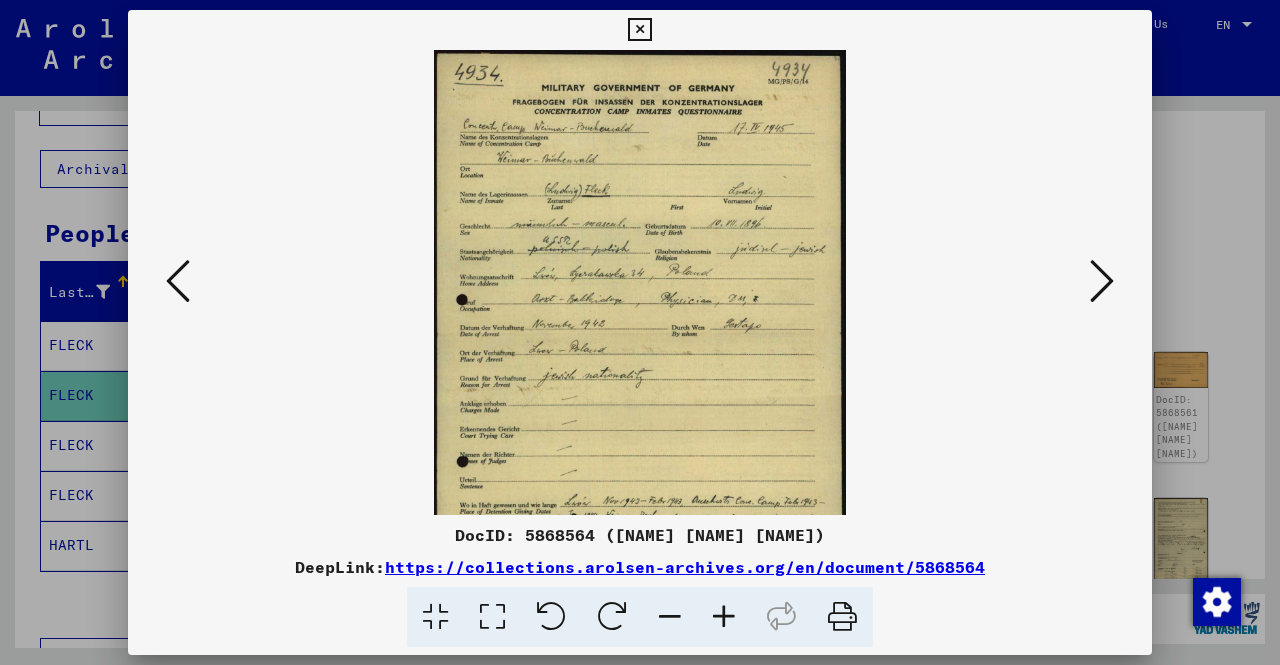 click at bounding box center (724, 617) 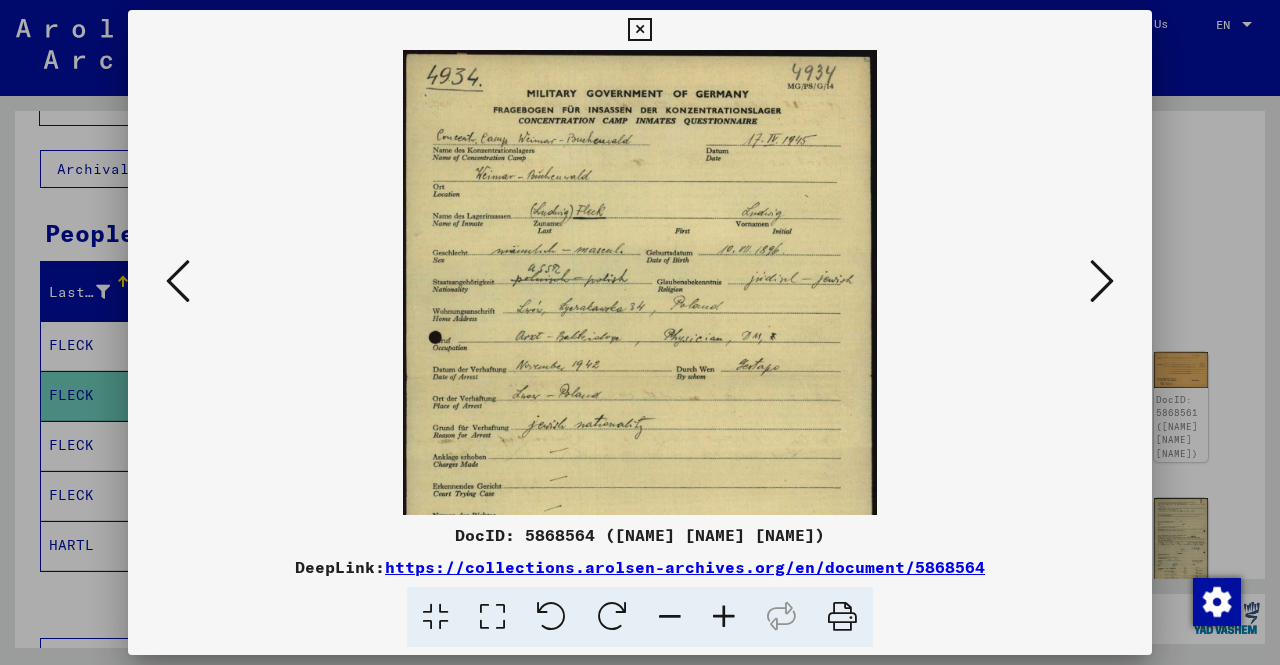 click at bounding box center [724, 617] 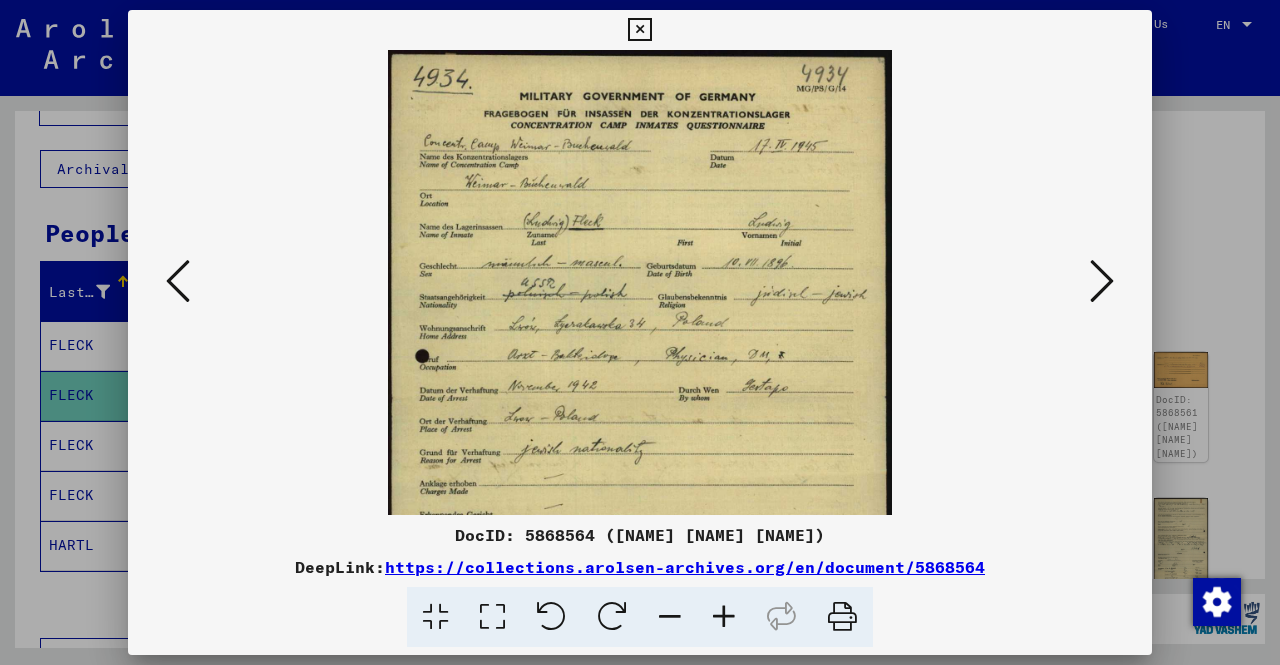 click at bounding box center (724, 617) 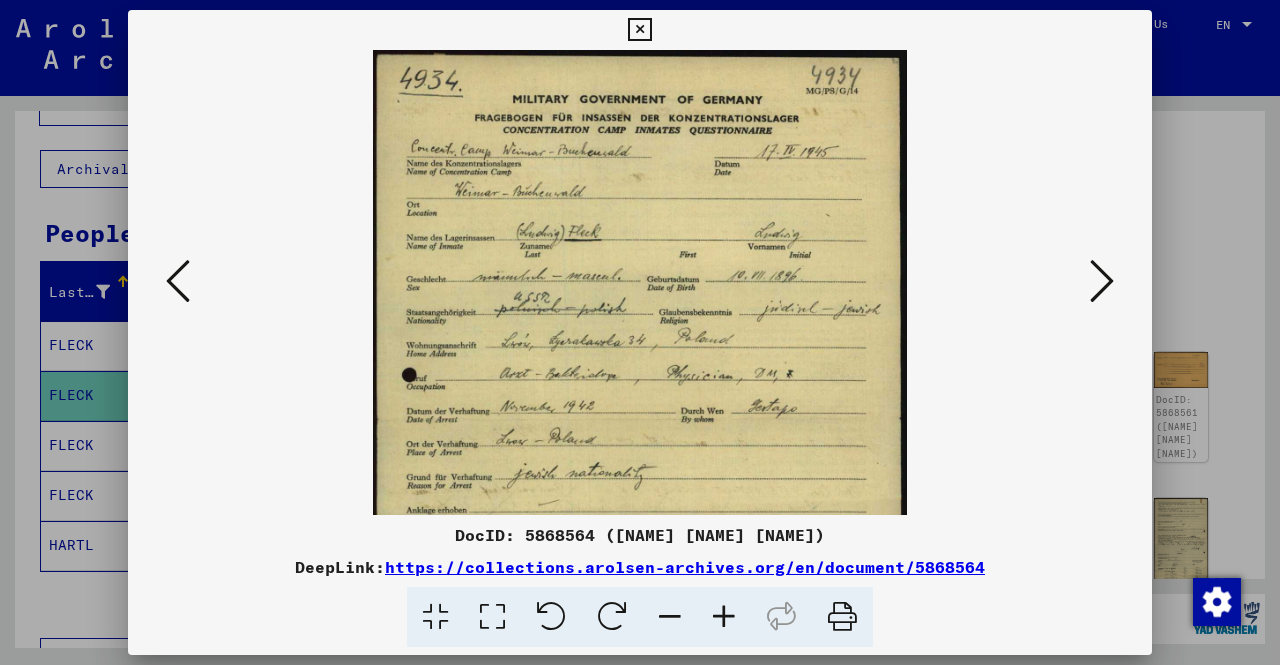click at bounding box center [724, 617] 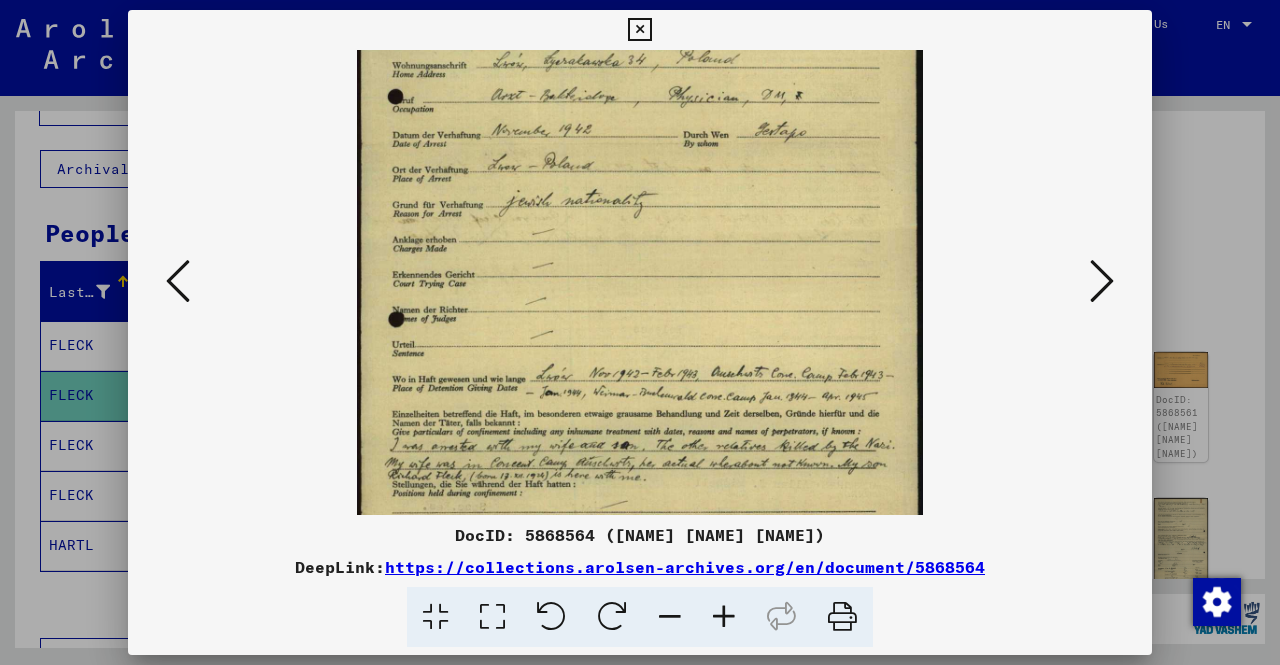 scroll, scrollTop: 300, scrollLeft: 0, axis: vertical 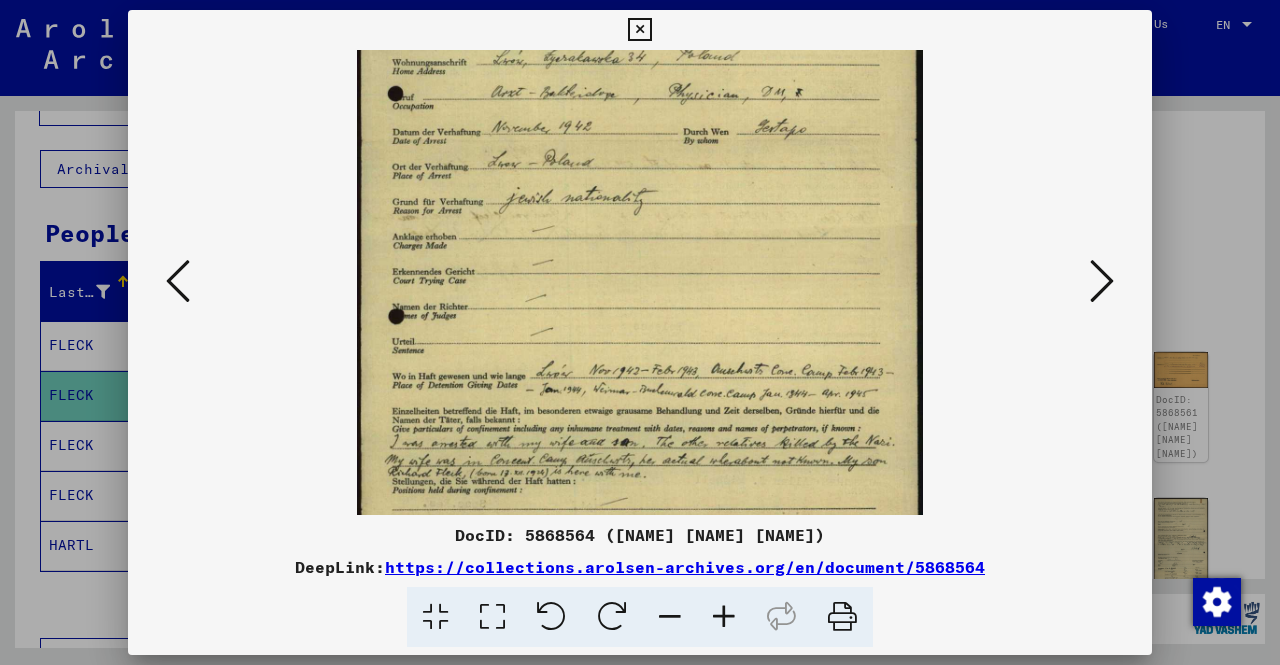 drag, startPoint x: 790, startPoint y: 394, endPoint x: 871, endPoint y: 117, distance: 288.60007 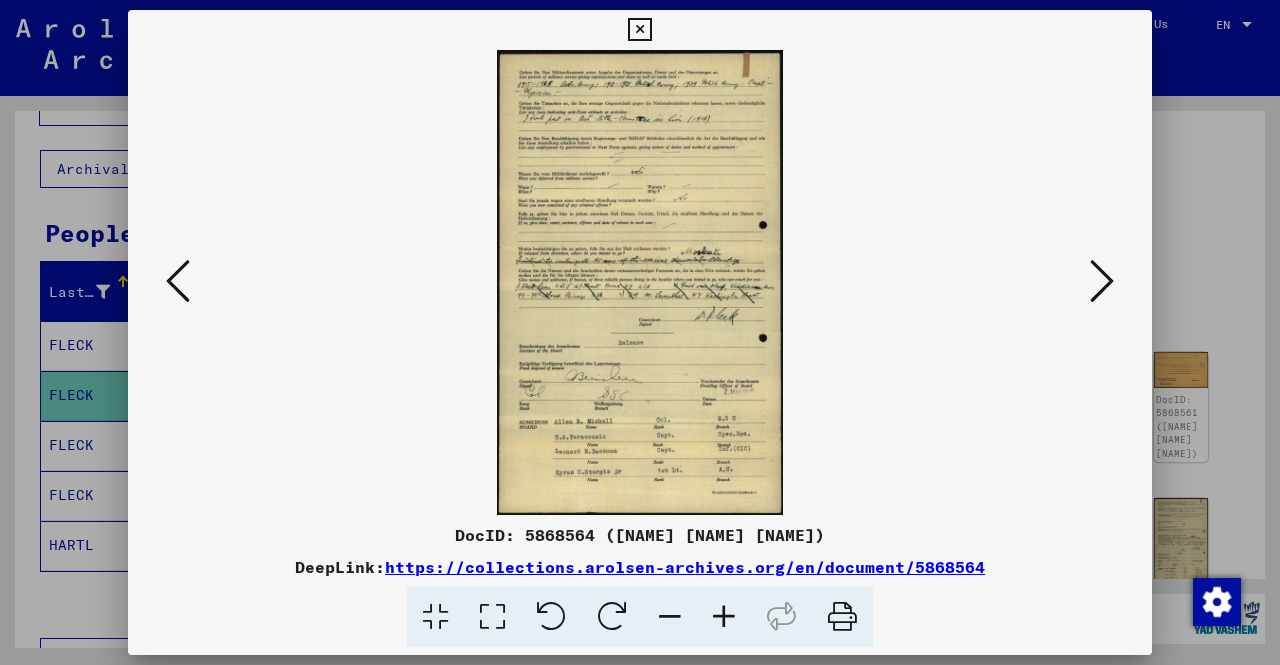 scroll, scrollTop: 0, scrollLeft: 0, axis: both 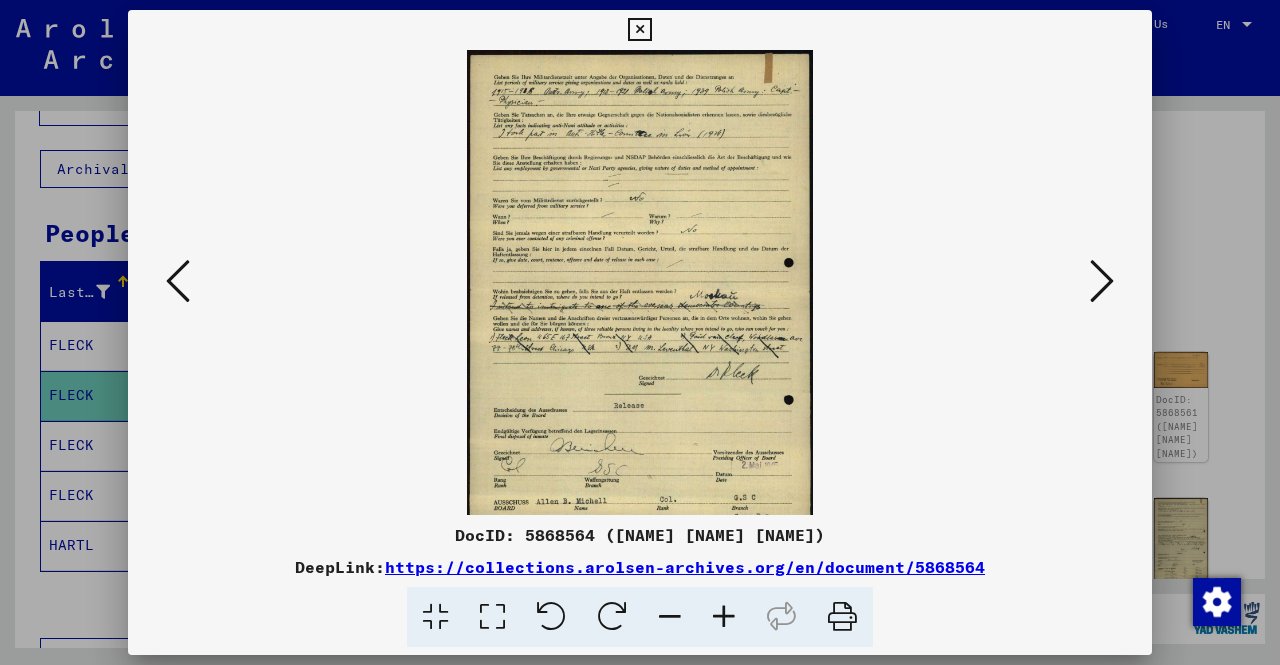 click at bounding box center (724, 617) 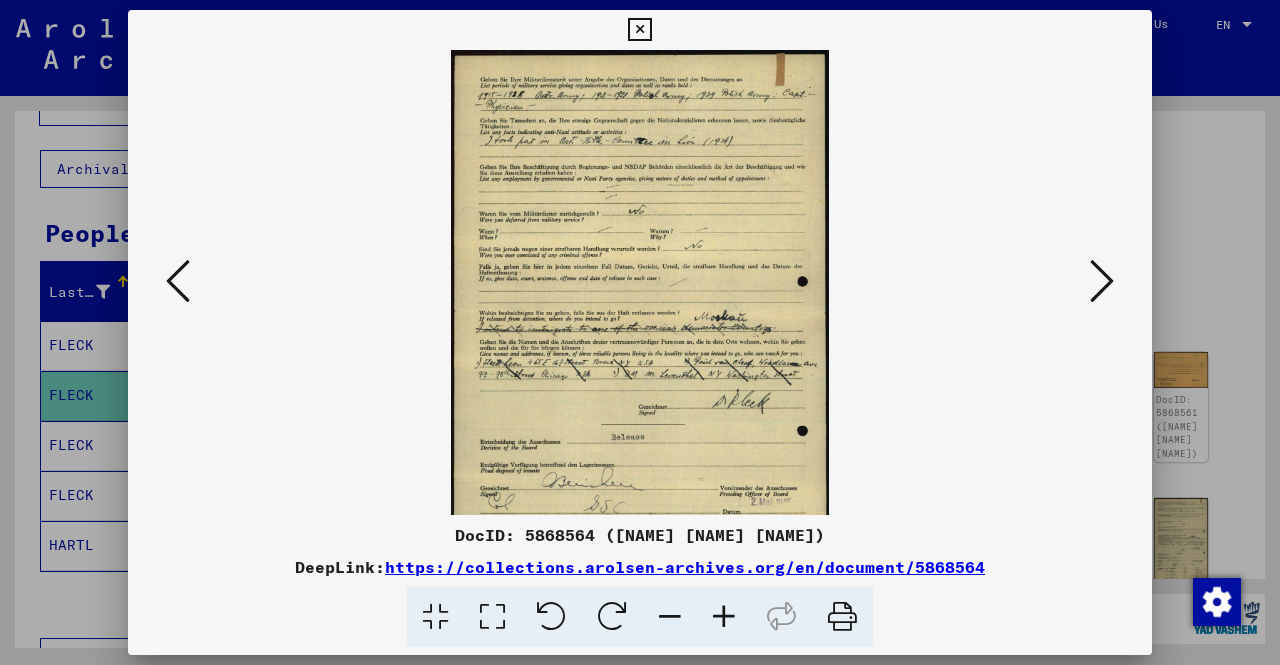 click at bounding box center (724, 617) 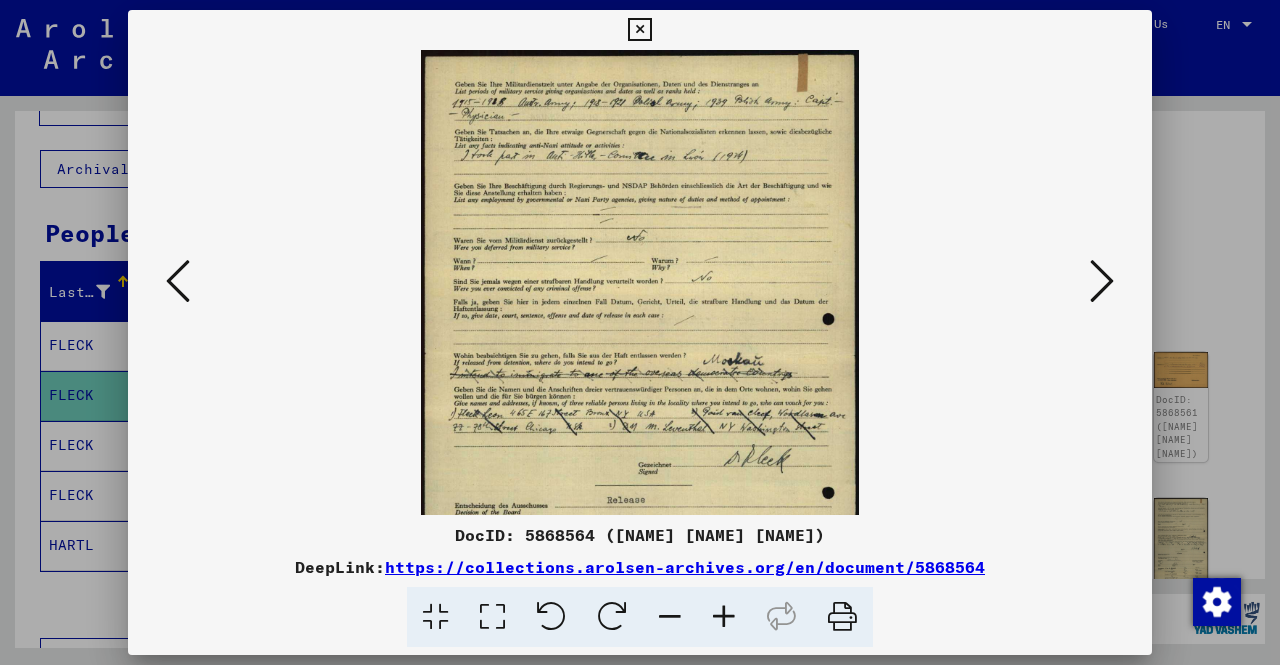 click at bounding box center (724, 617) 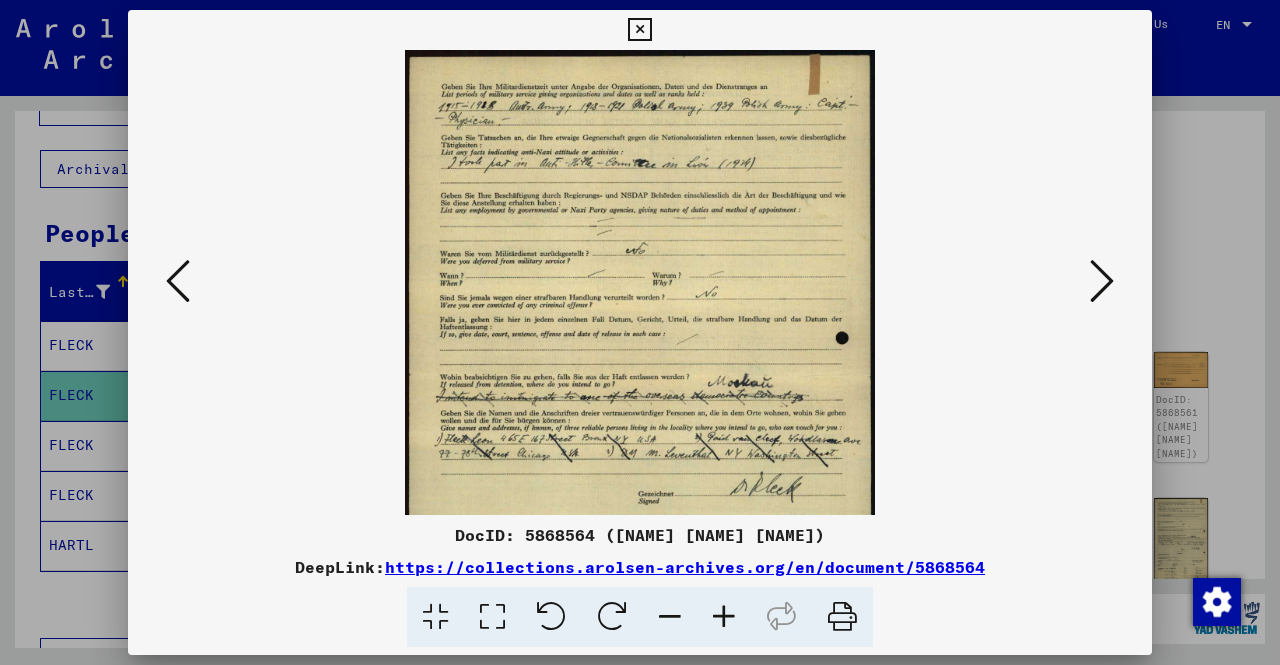 click at bounding box center [724, 617] 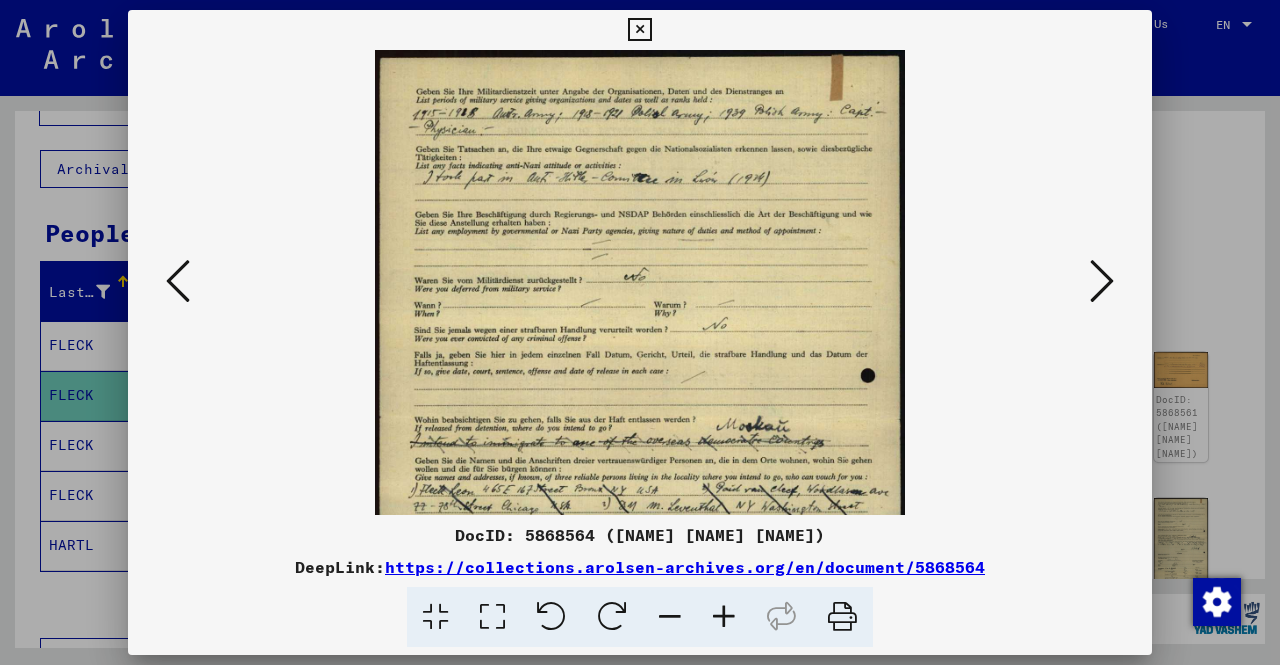 click at bounding box center [724, 617] 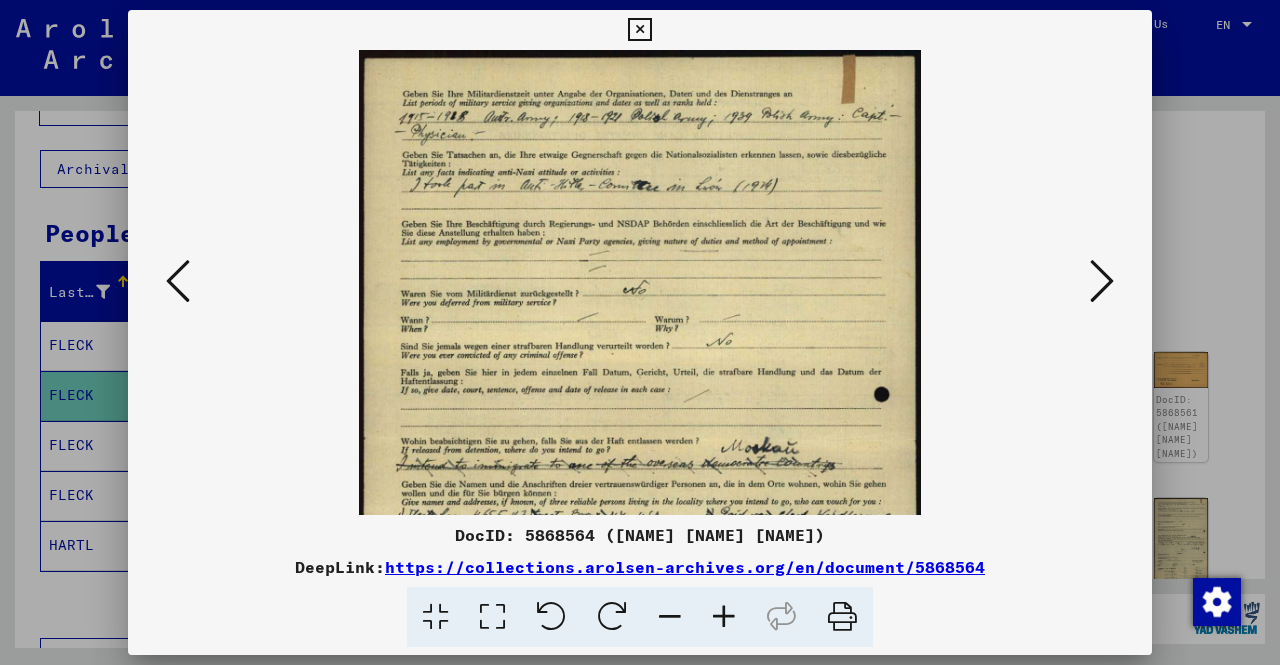 click at bounding box center (724, 617) 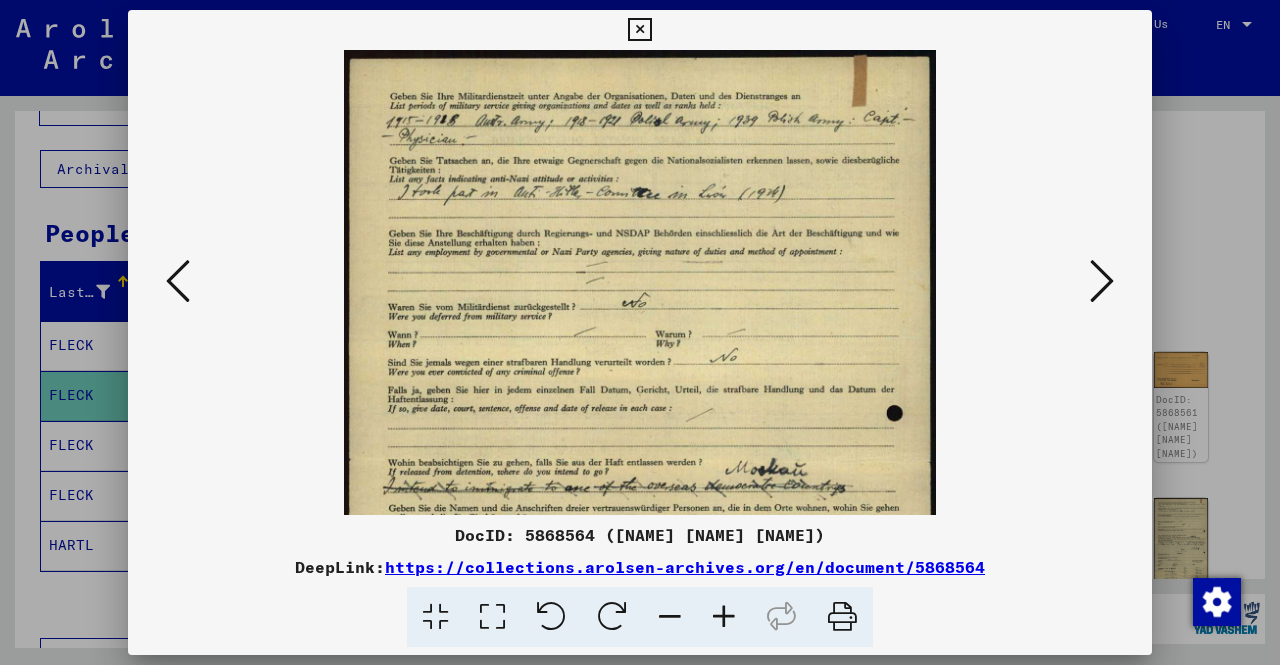 click at bounding box center [724, 617] 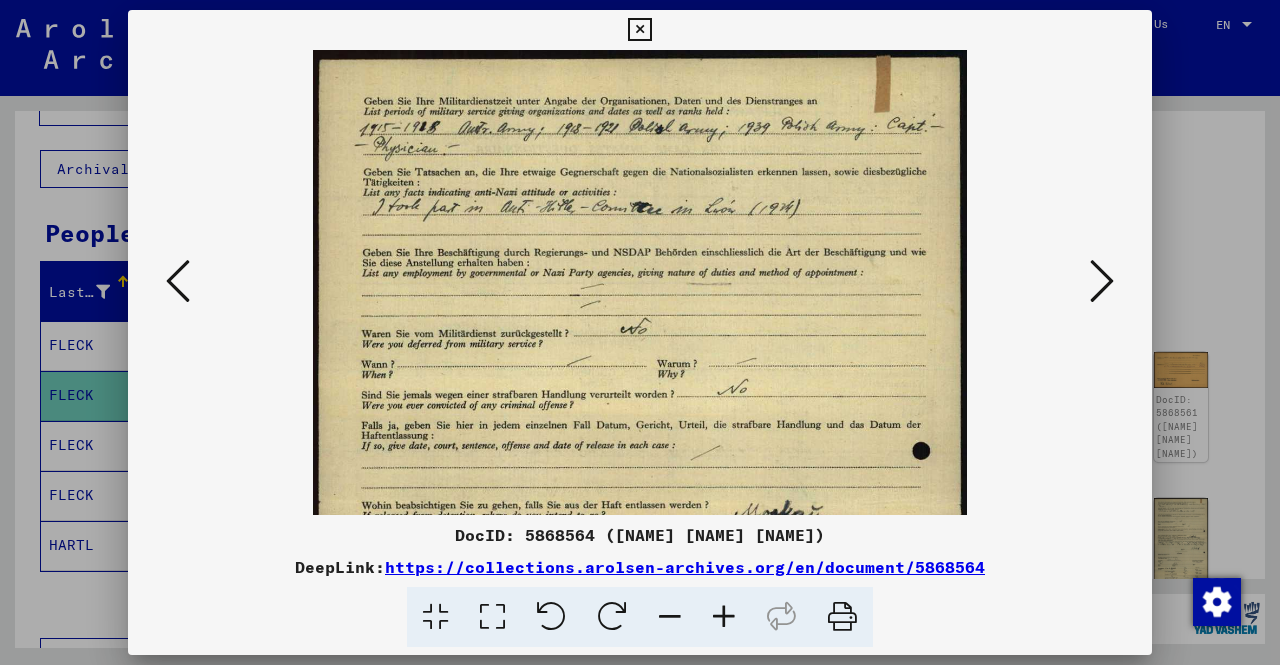 click at bounding box center (724, 617) 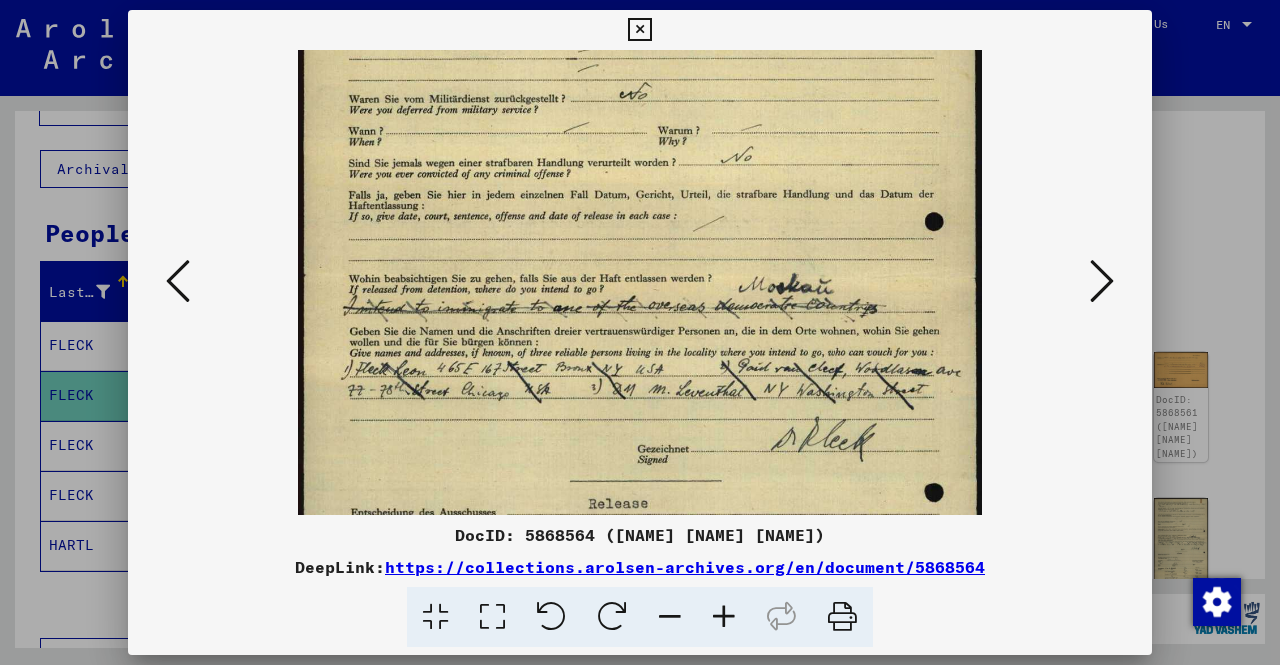 drag, startPoint x: 837, startPoint y: 413, endPoint x: 862, endPoint y: 167, distance: 247.26706 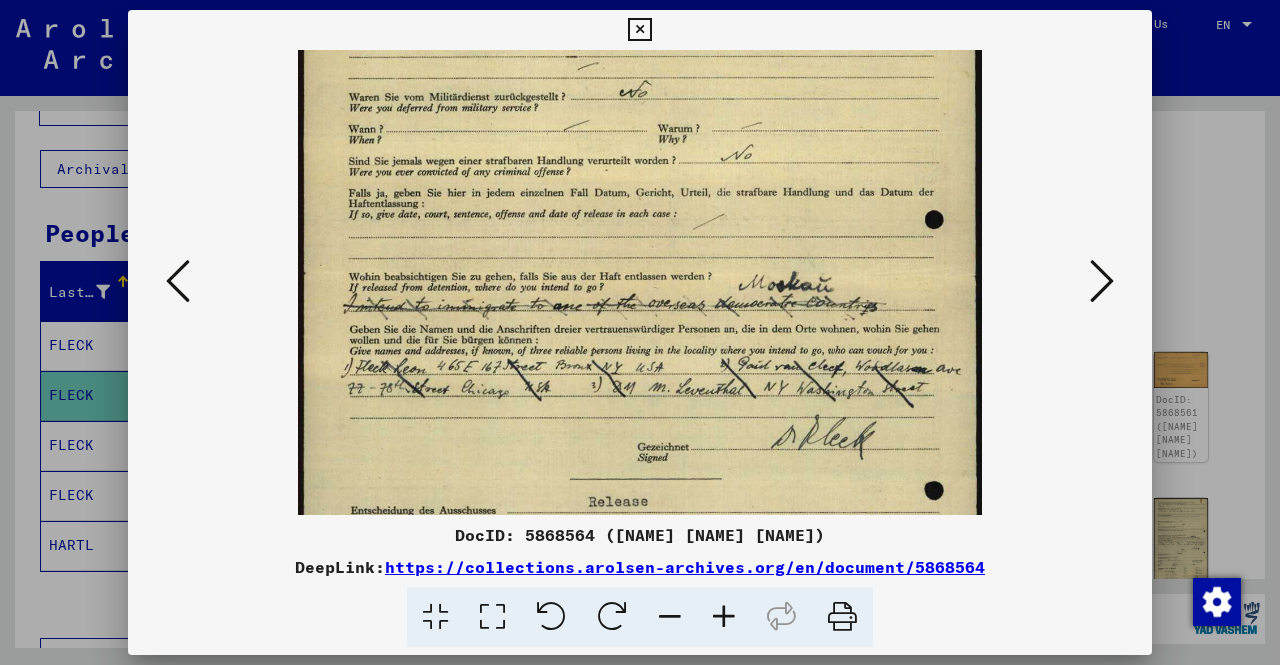 click at bounding box center [640, 282] 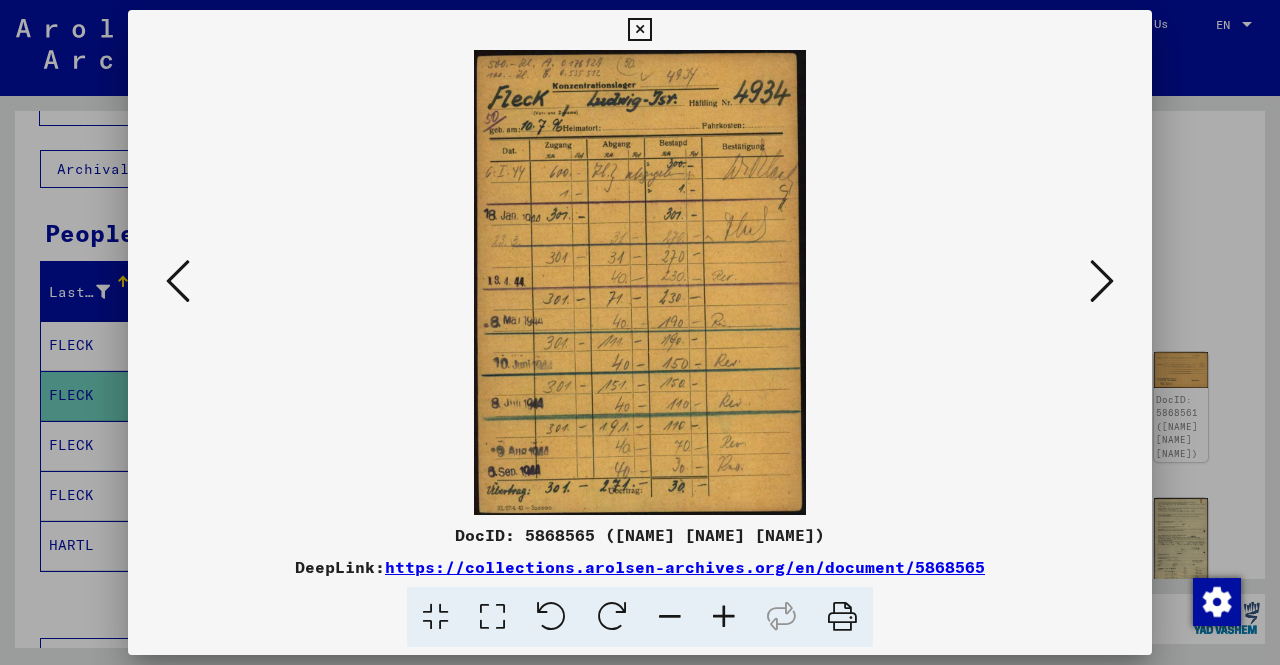 click at bounding box center (724, 617) 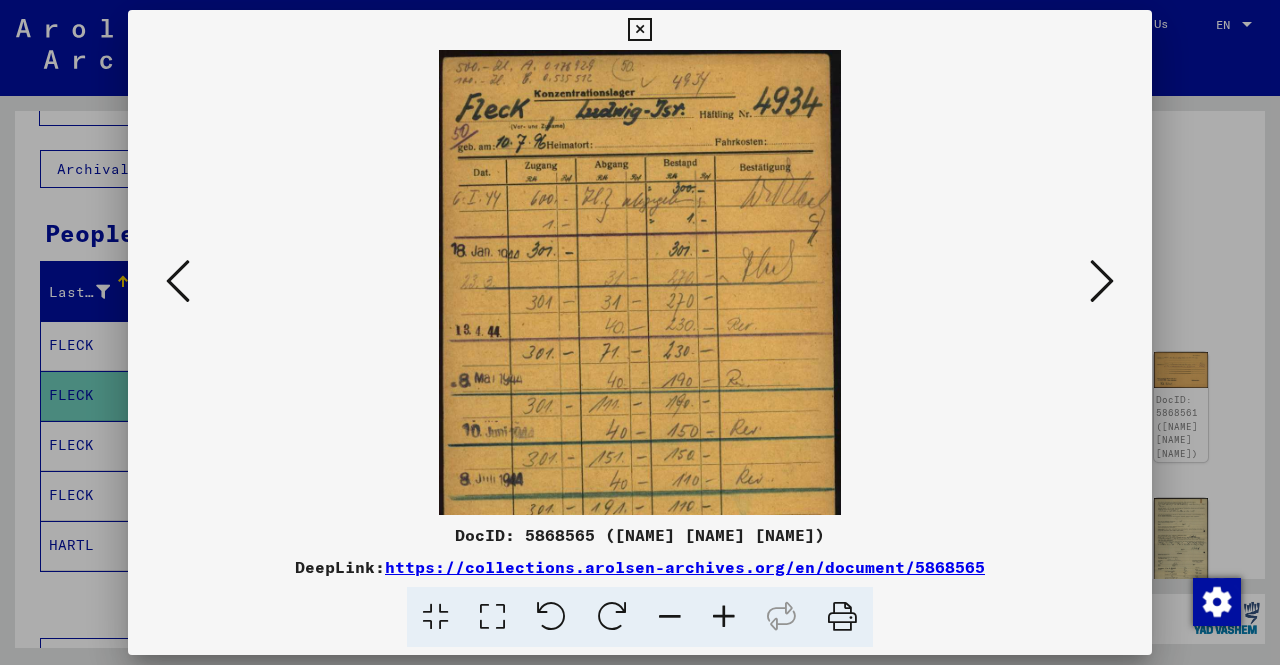 click at bounding box center [724, 617] 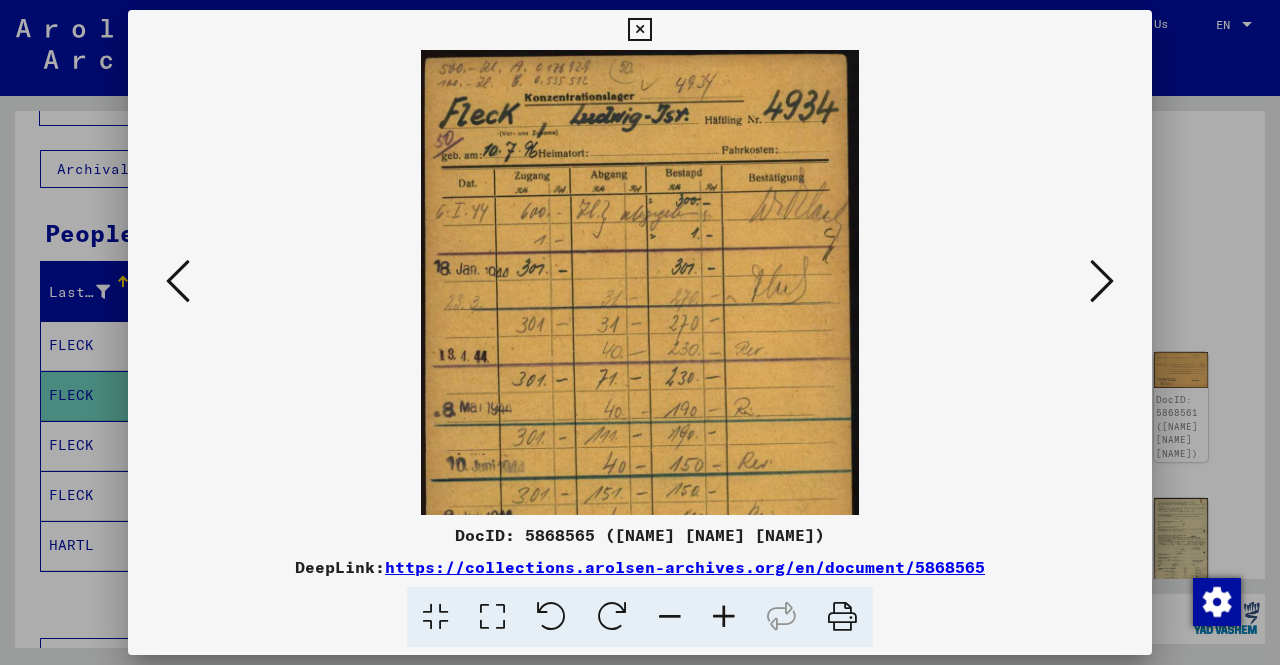 click at bounding box center [724, 617] 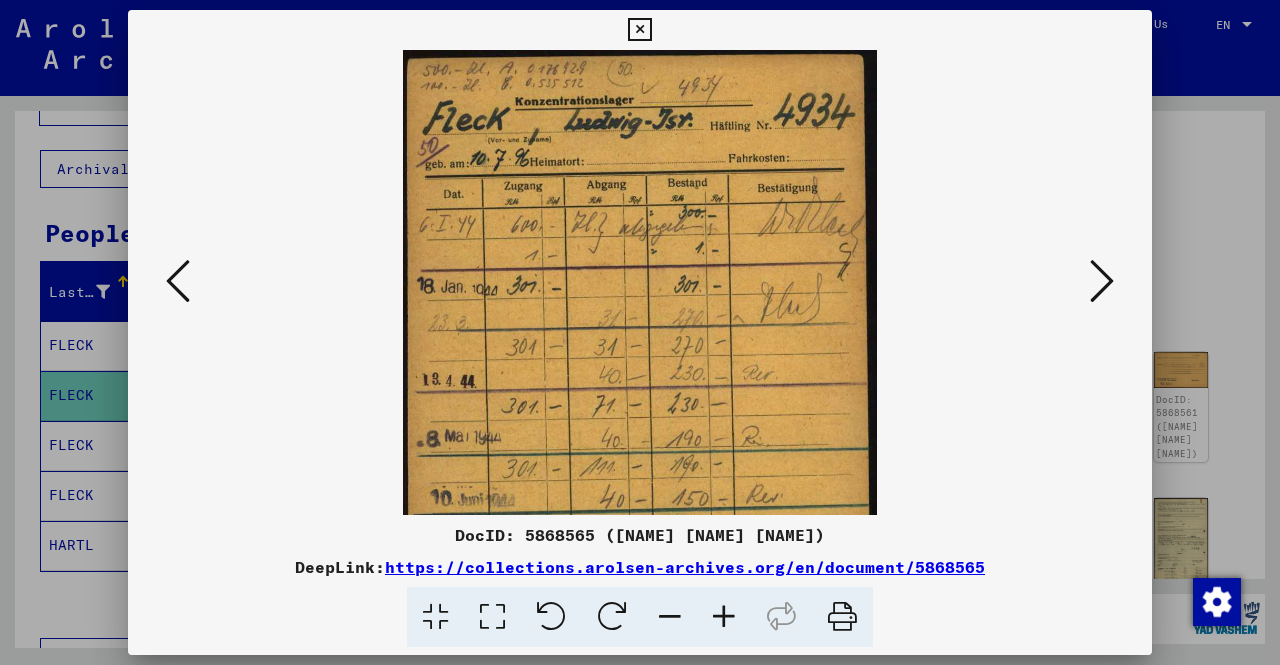 click at bounding box center (724, 617) 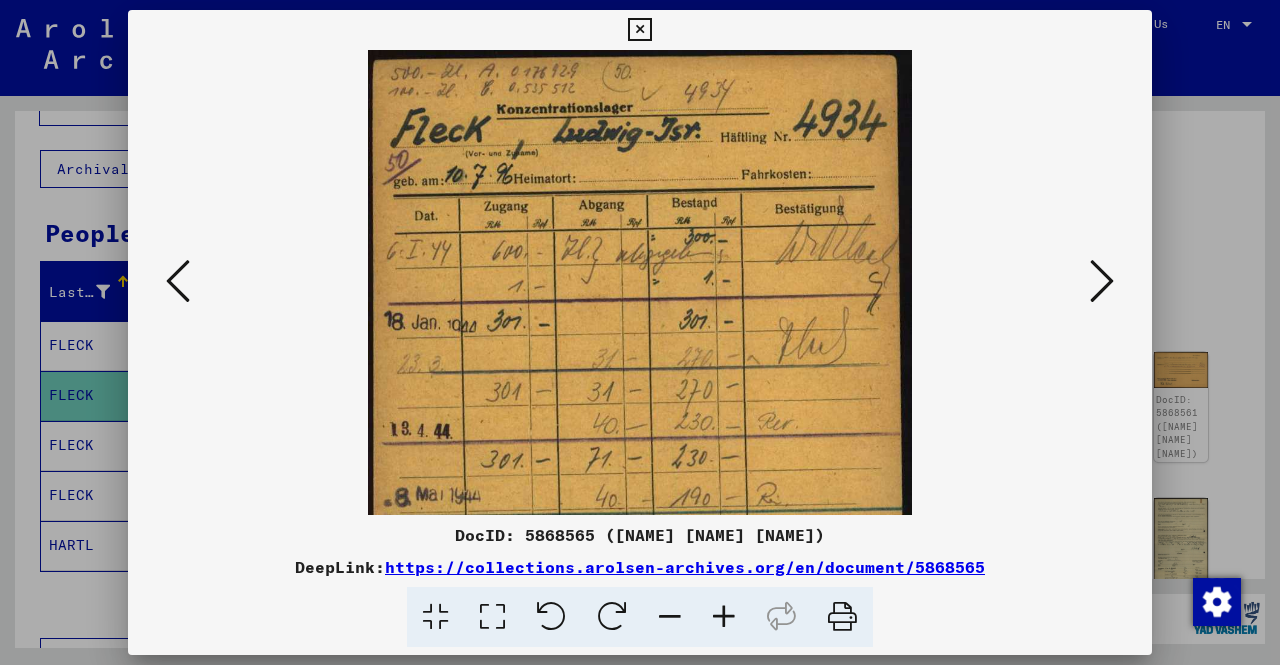 click at bounding box center (724, 617) 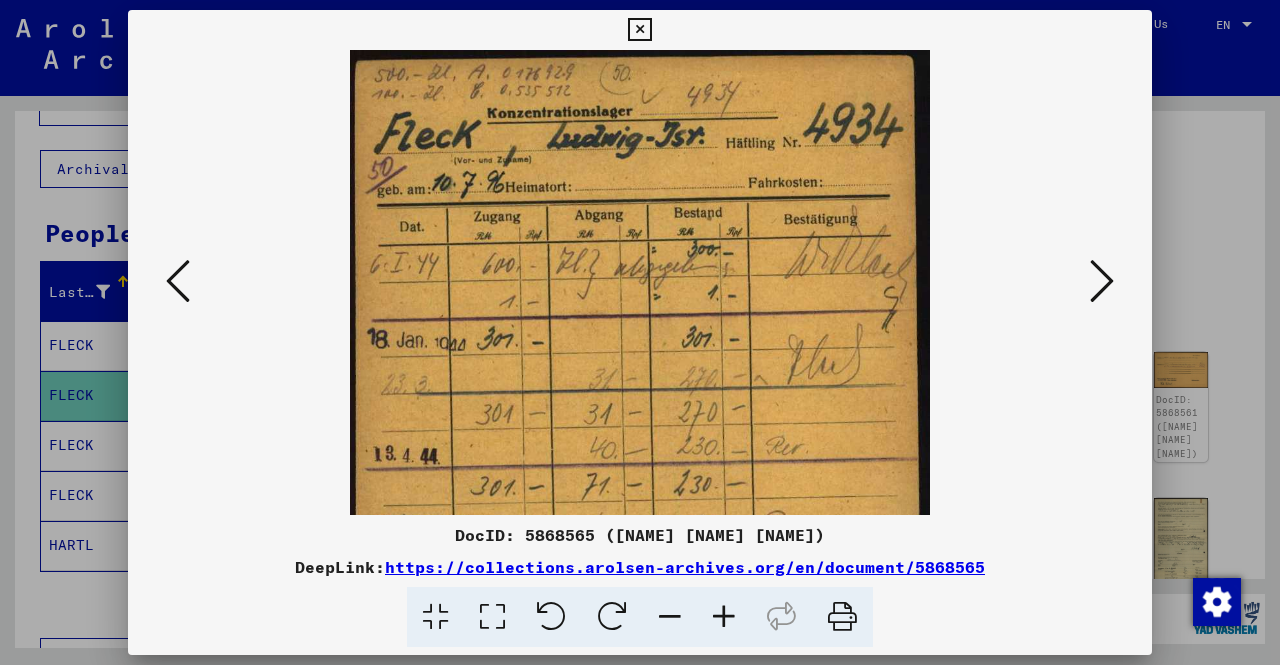 click at bounding box center [724, 617] 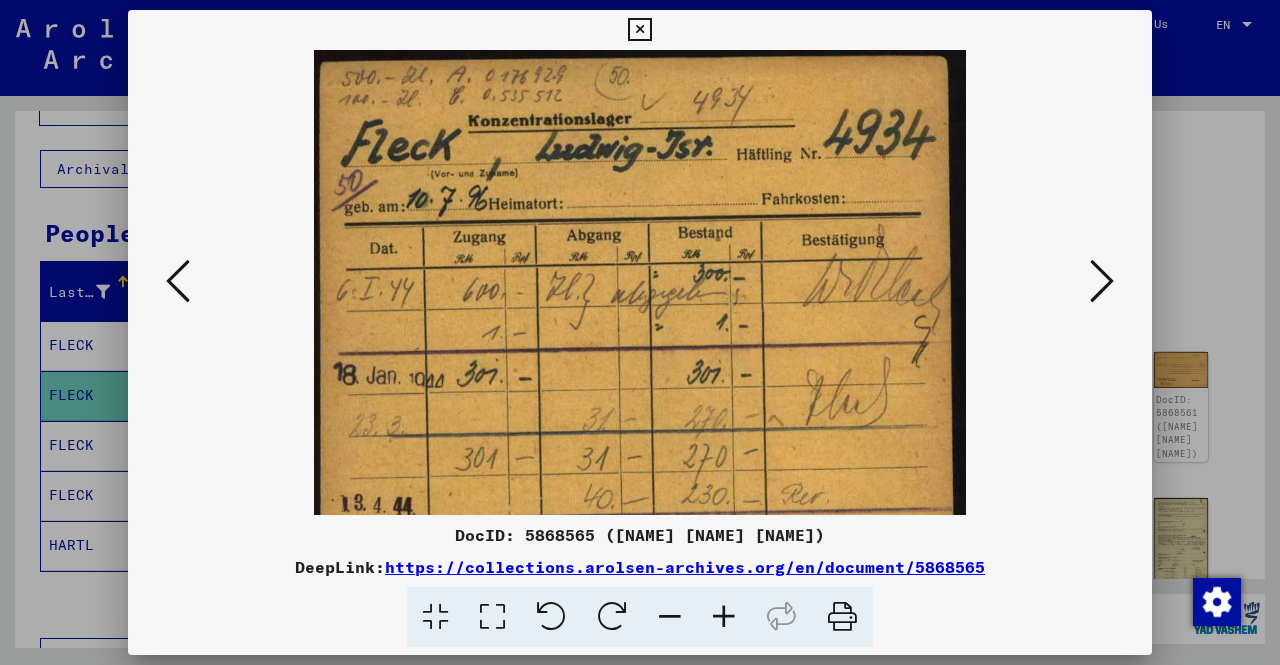 click at bounding box center (724, 617) 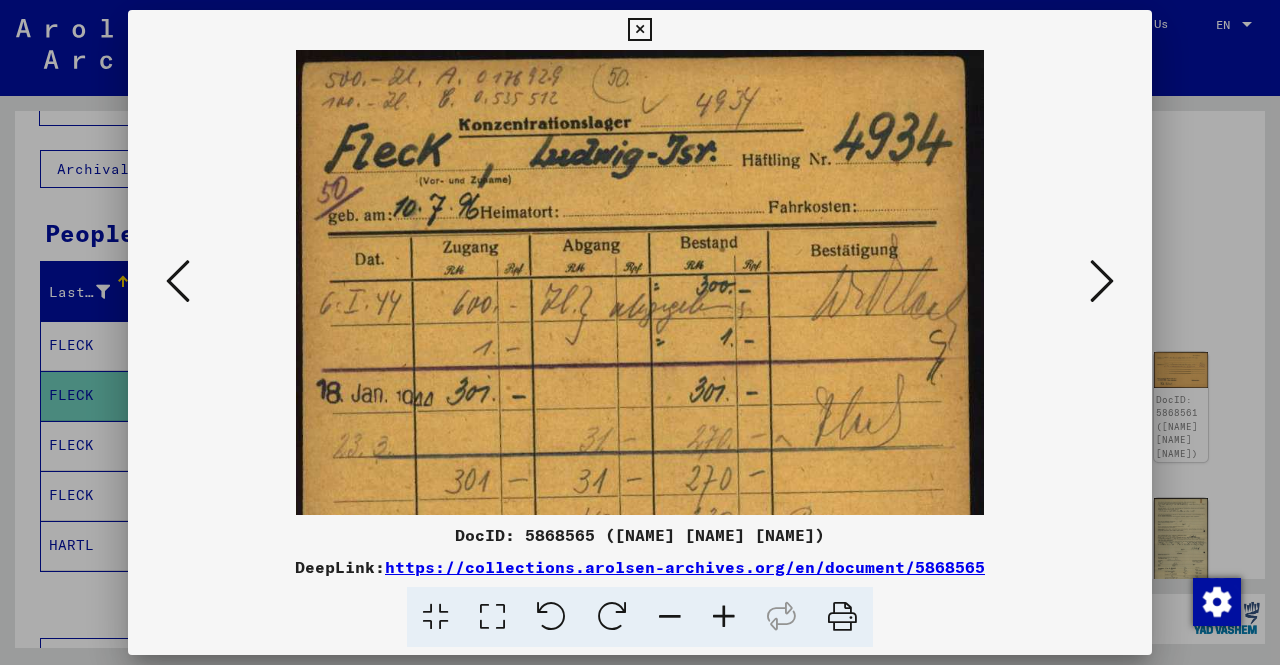 click at bounding box center [724, 617] 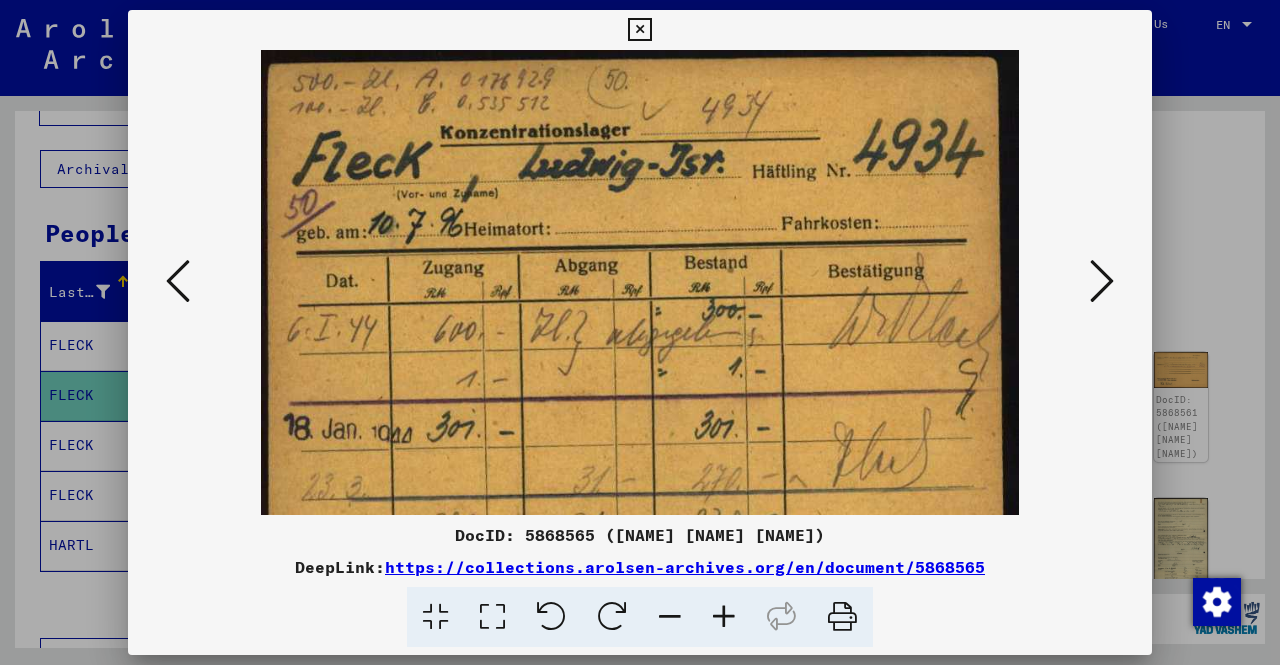 click at bounding box center [724, 617] 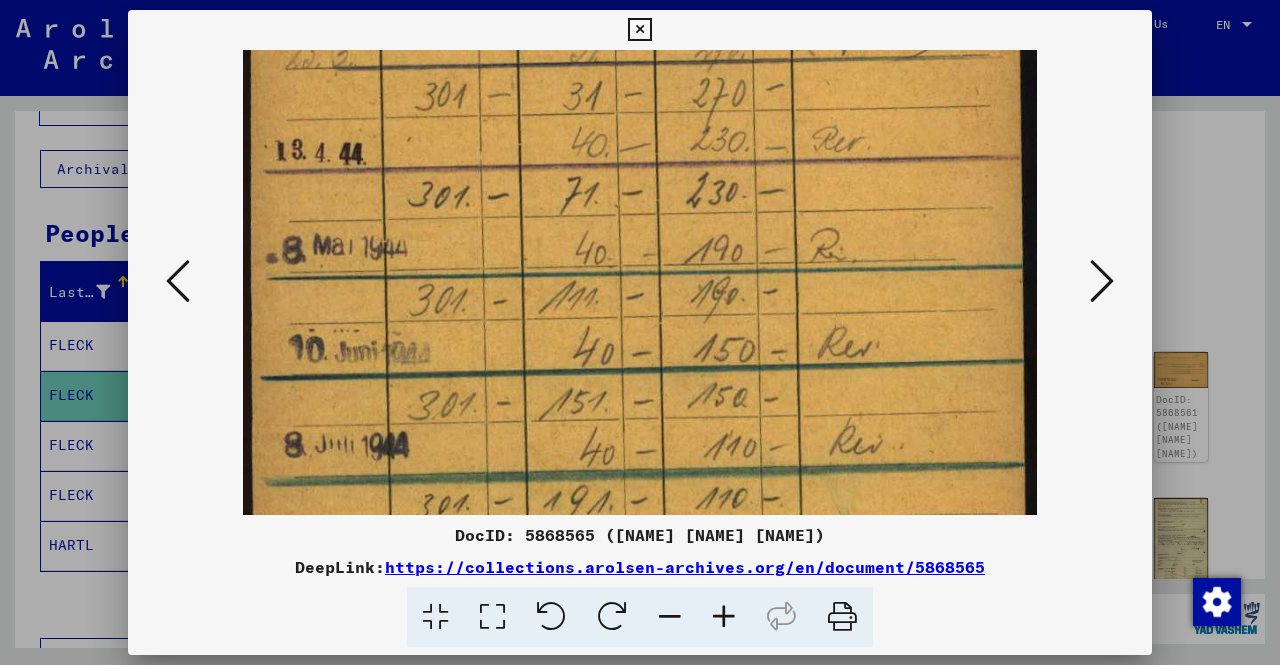 scroll, scrollTop: 454, scrollLeft: 0, axis: vertical 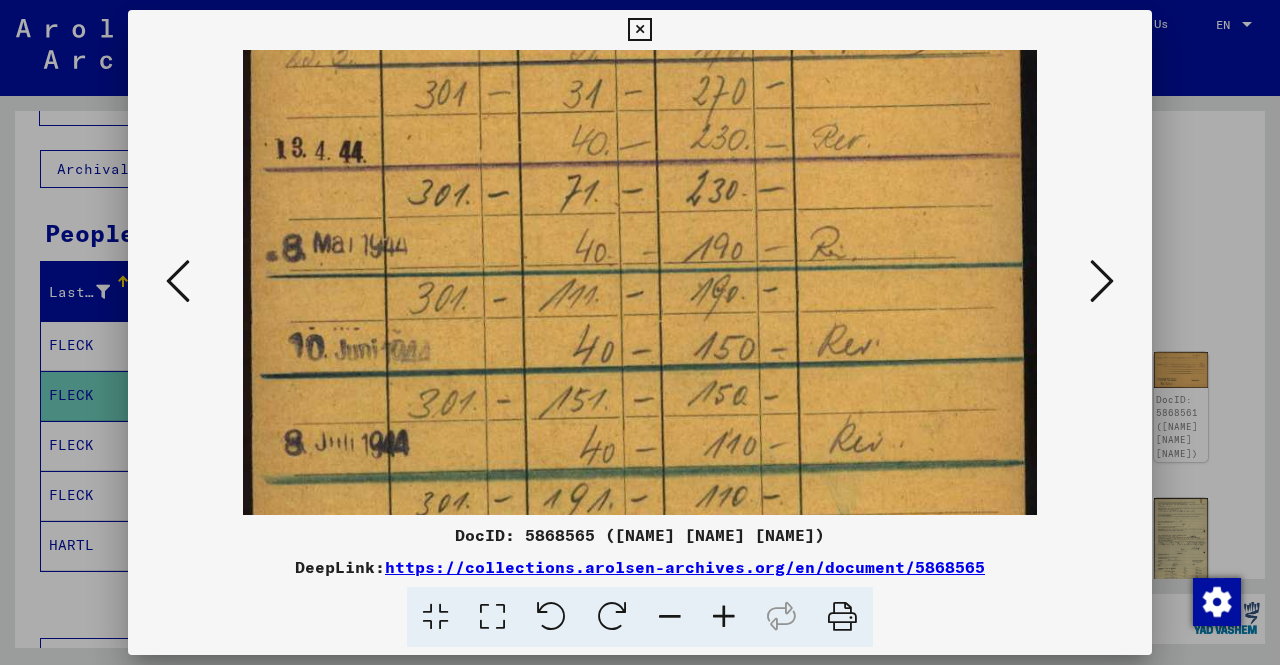 drag, startPoint x: 945, startPoint y: 403, endPoint x: 945, endPoint y: -48, distance: 451 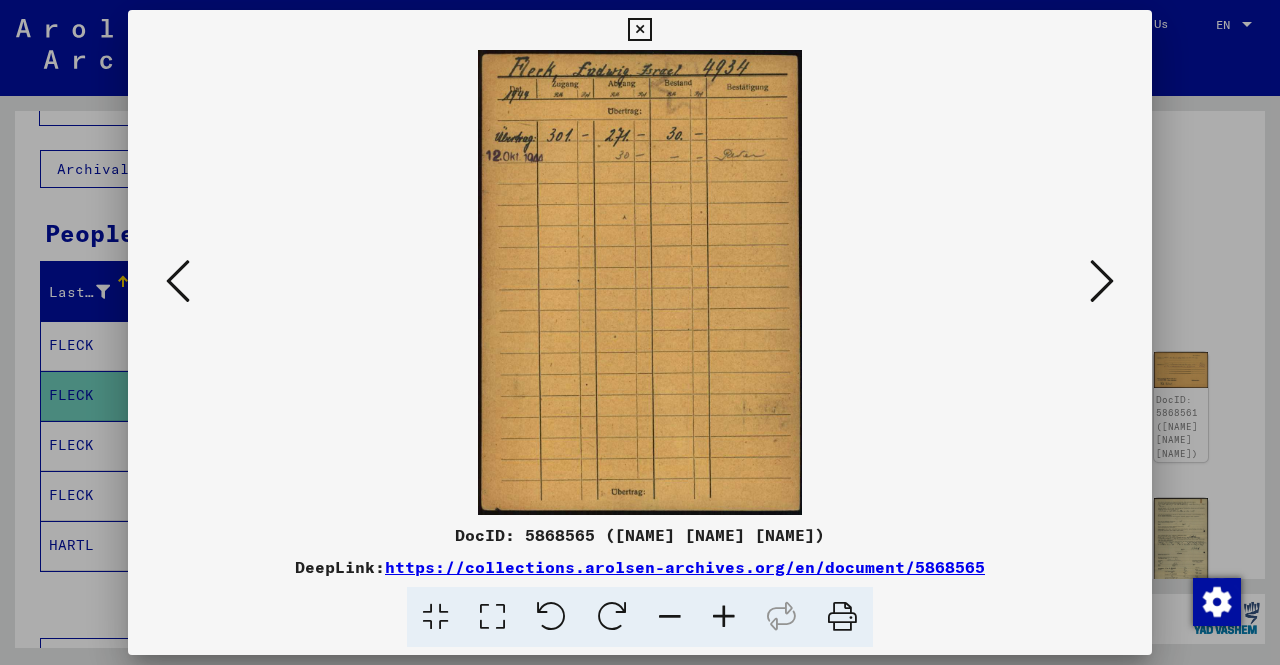 scroll, scrollTop: 0, scrollLeft: 0, axis: both 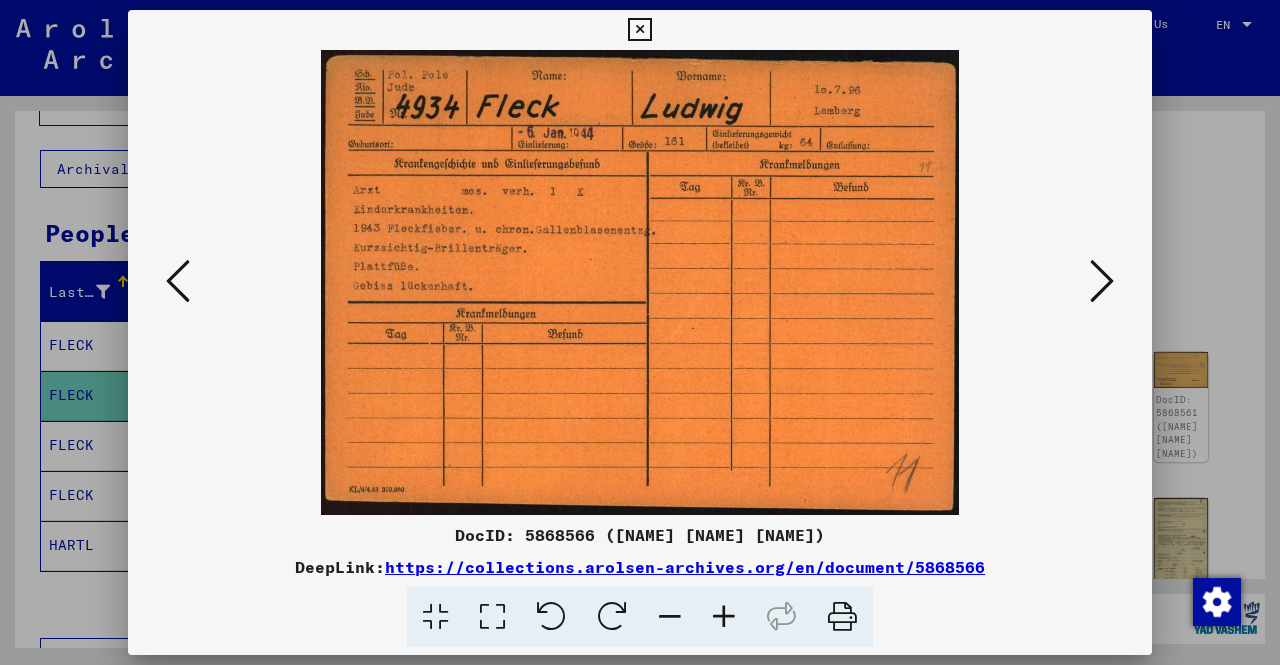 click at bounding box center (1102, 281) 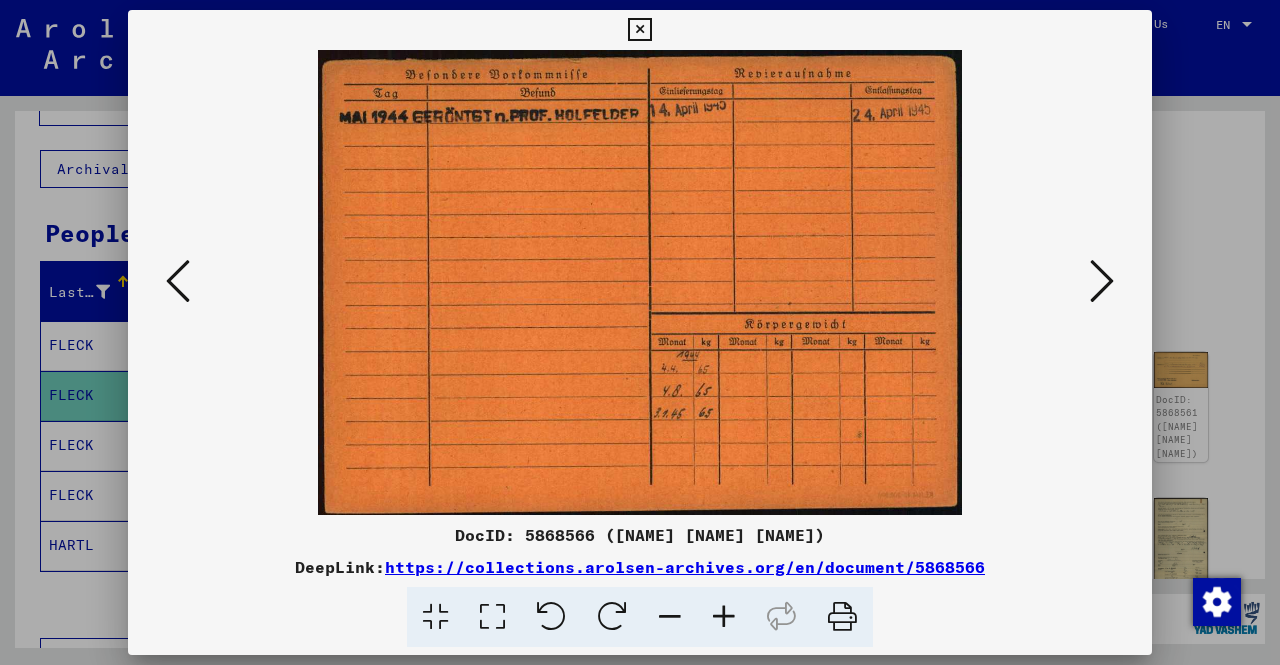 click at bounding box center [1102, 281] 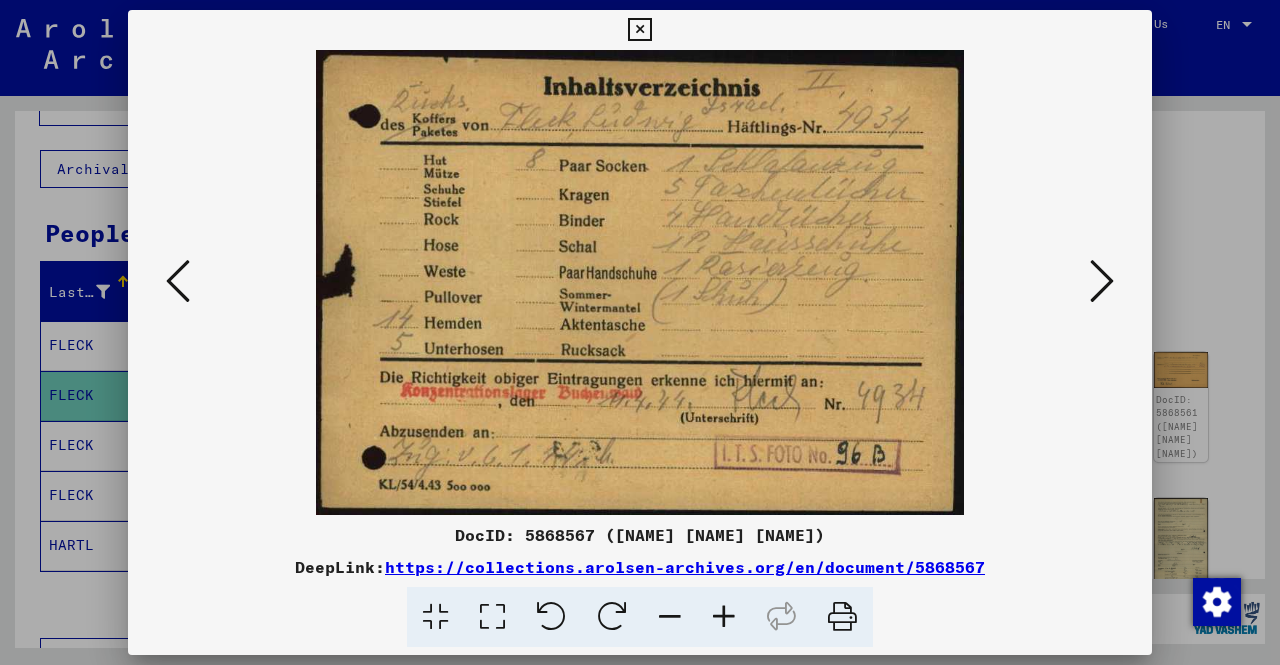 click at bounding box center (1102, 281) 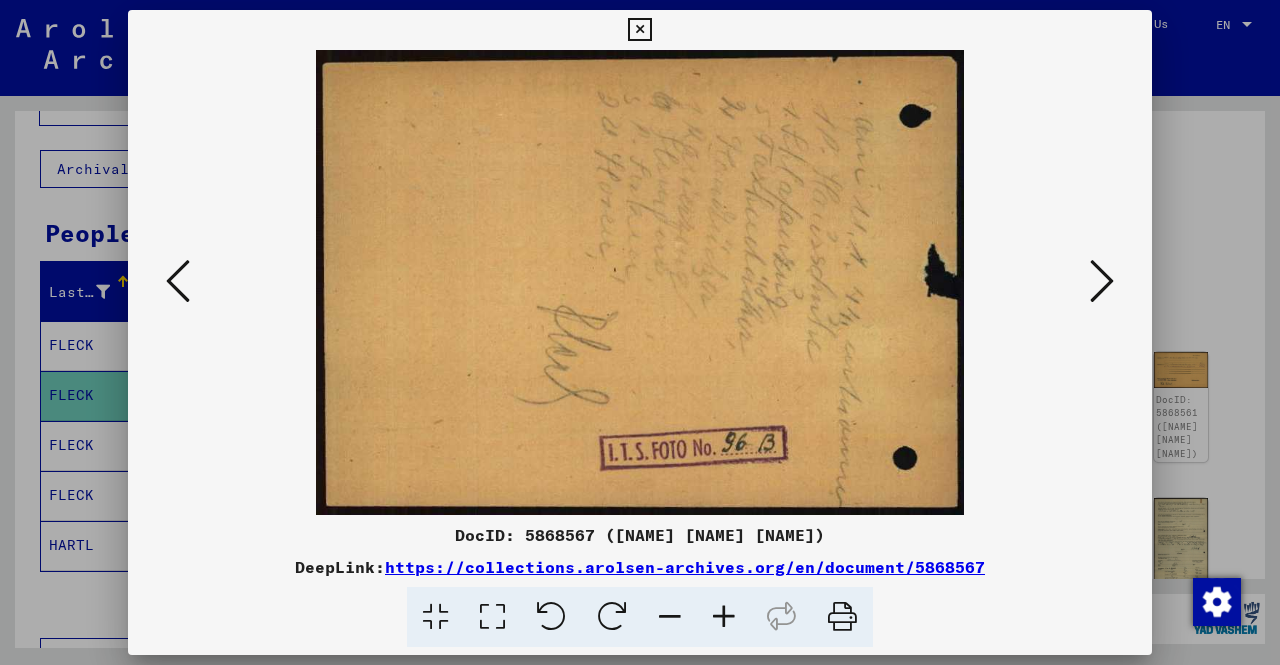 click at bounding box center [1102, 281] 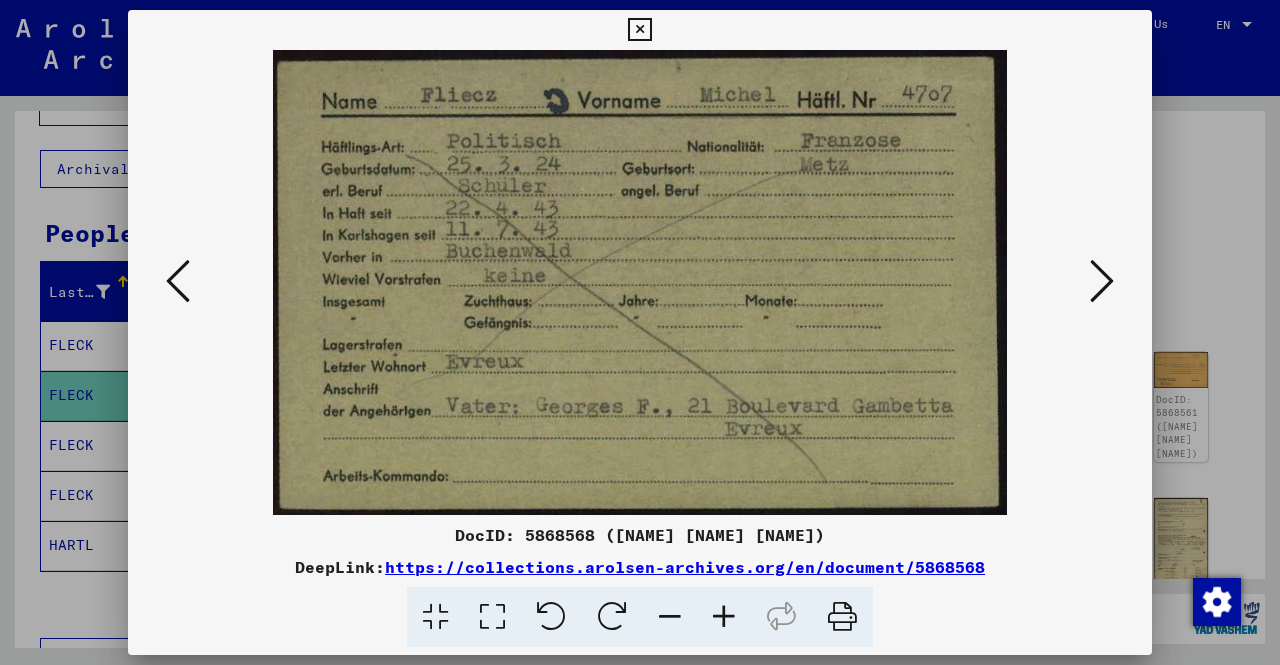 click at bounding box center (1102, 281) 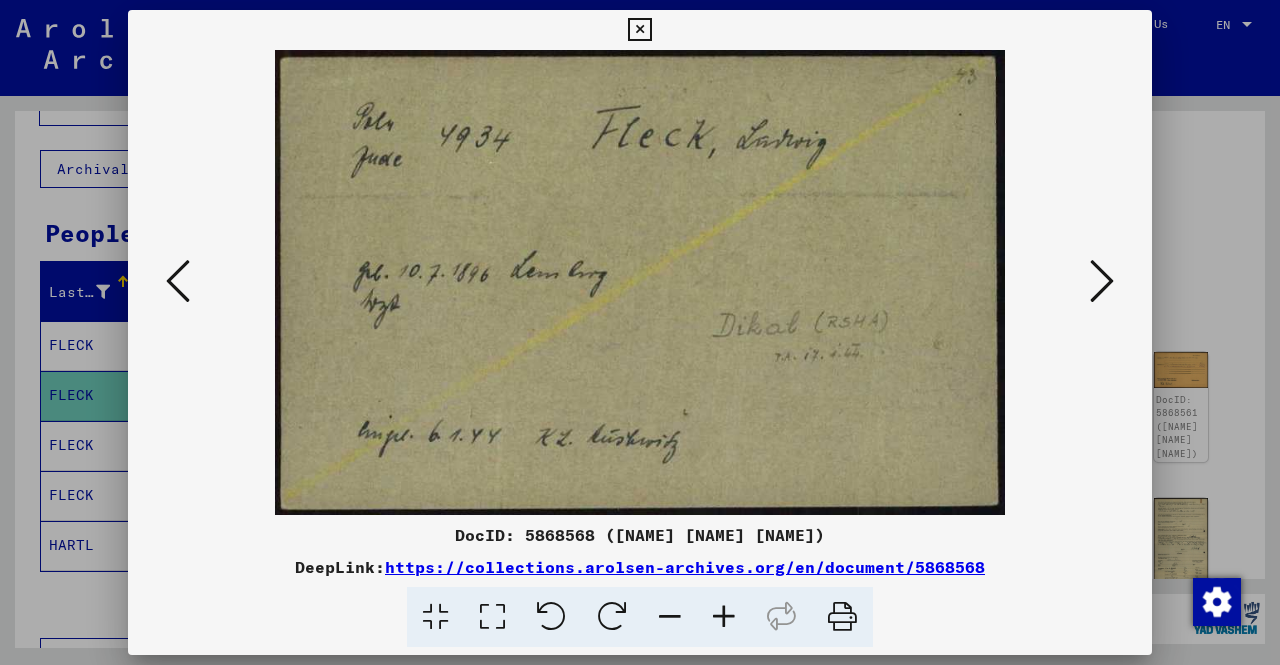 click at bounding box center (1102, 281) 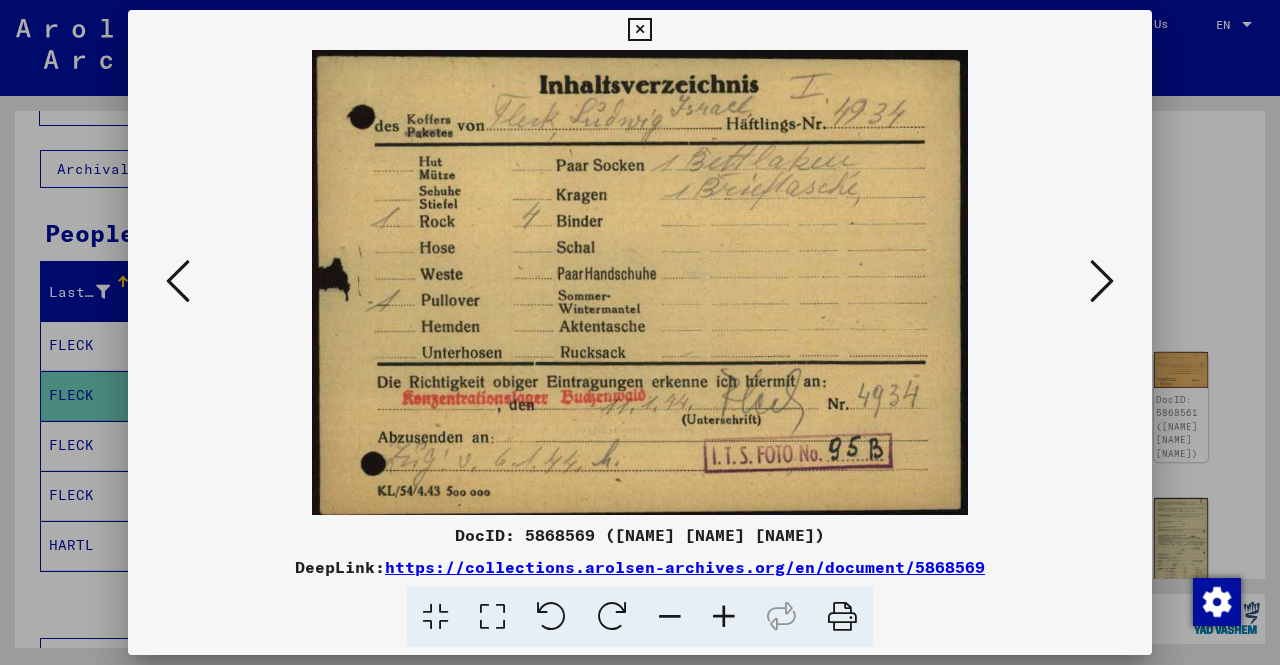 click at bounding box center [1102, 281] 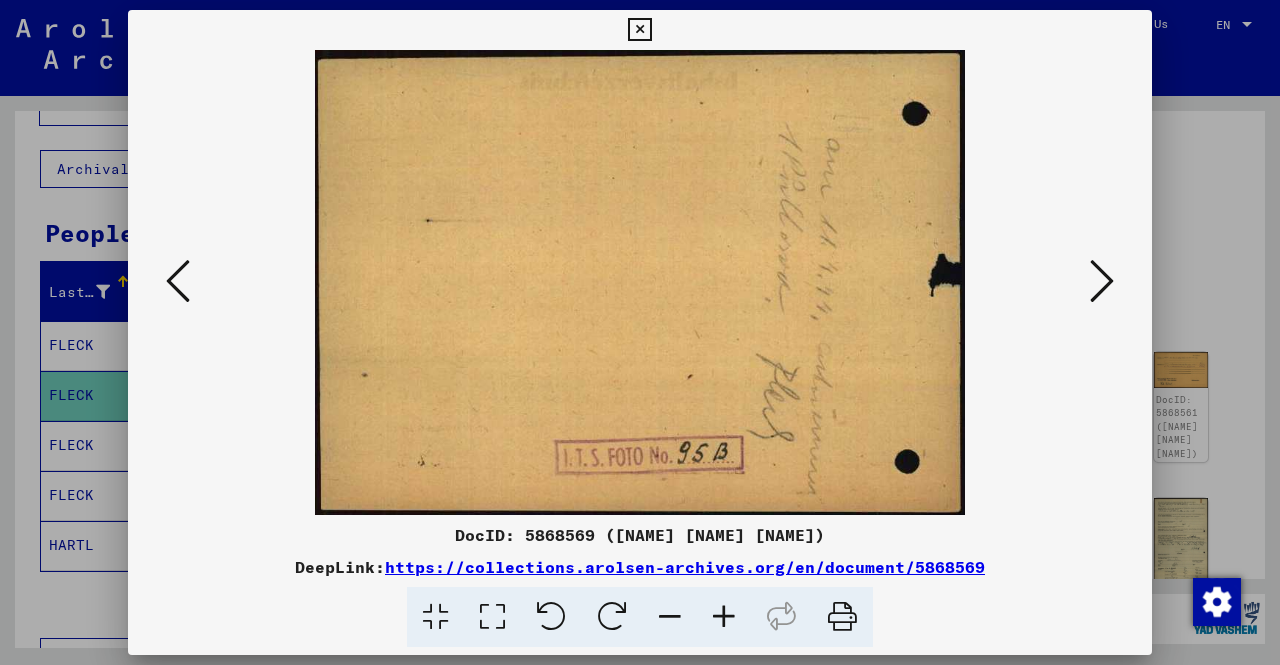 click at bounding box center (1102, 281) 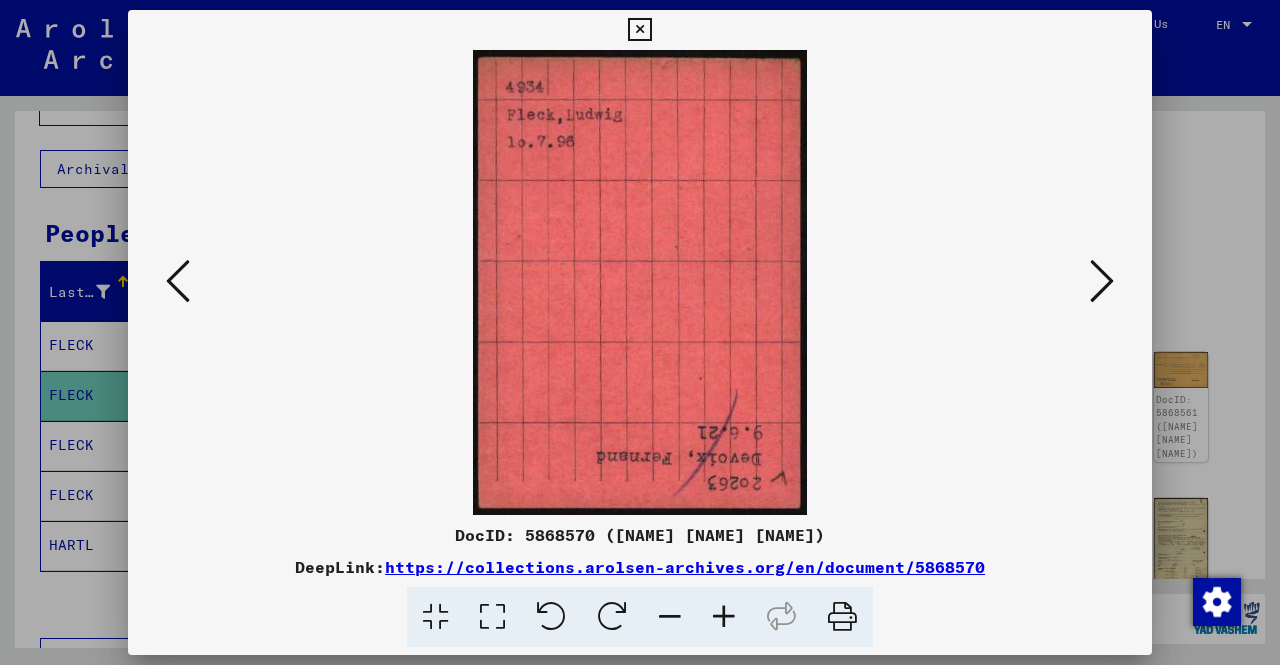 click at bounding box center [1102, 281] 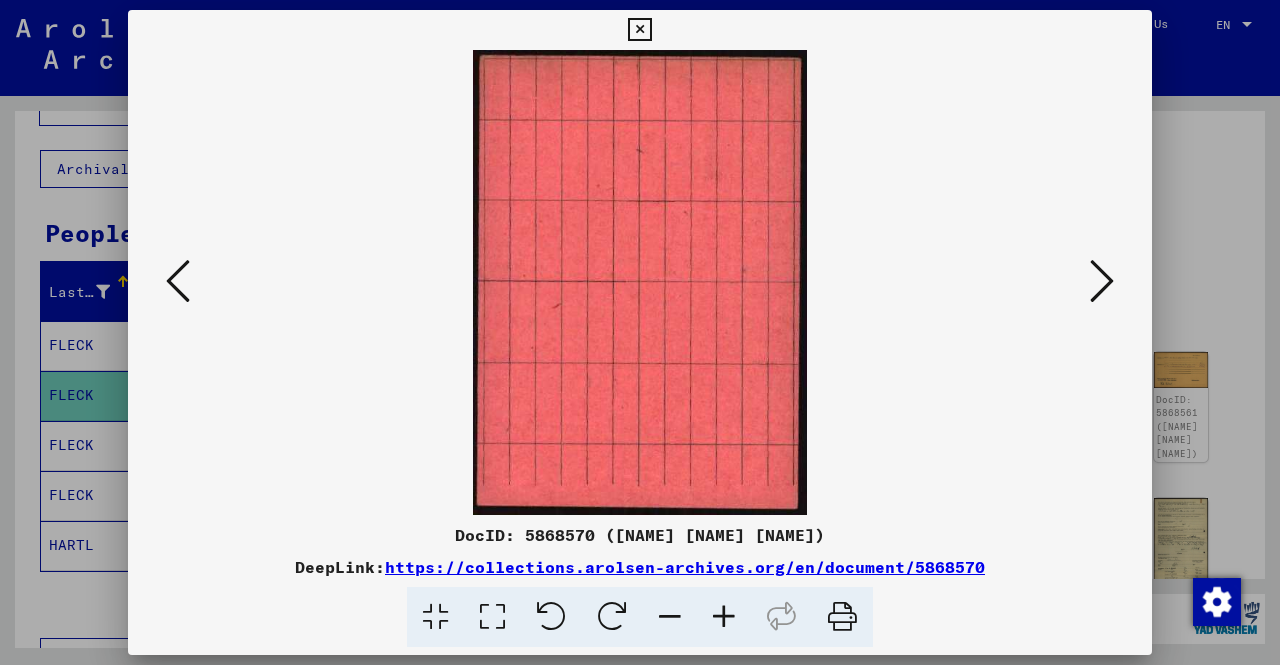 click at bounding box center [1102, 282] 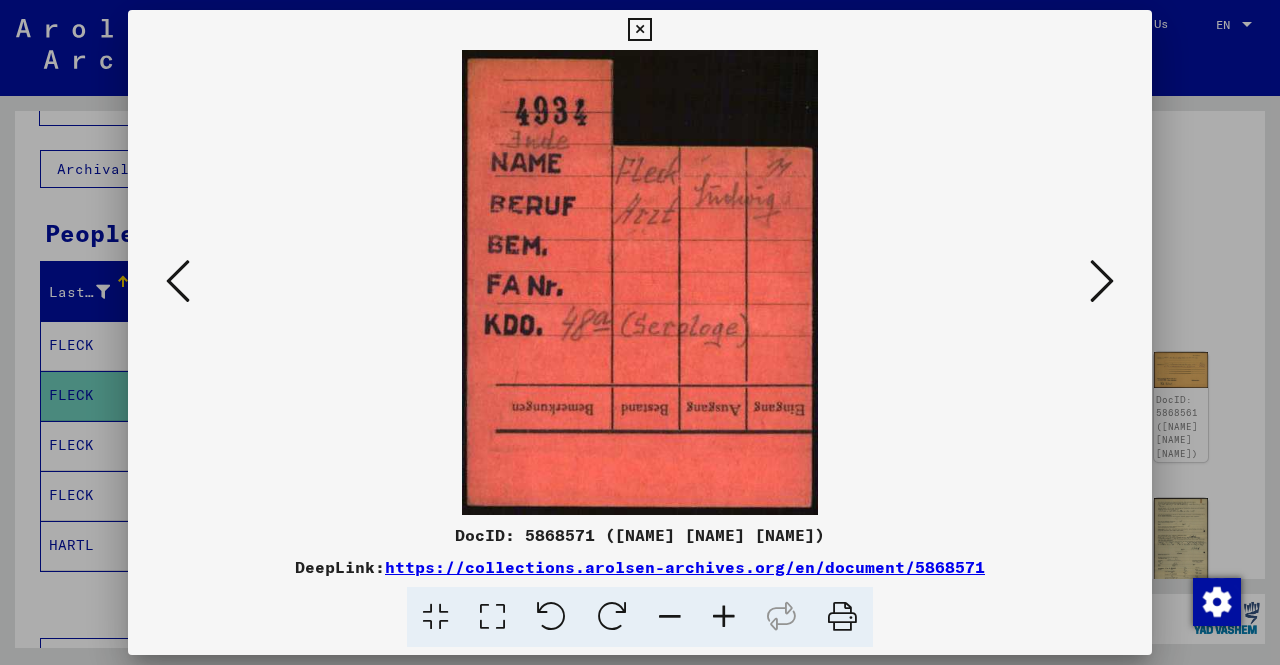 click at bounding box center [1102, 282] 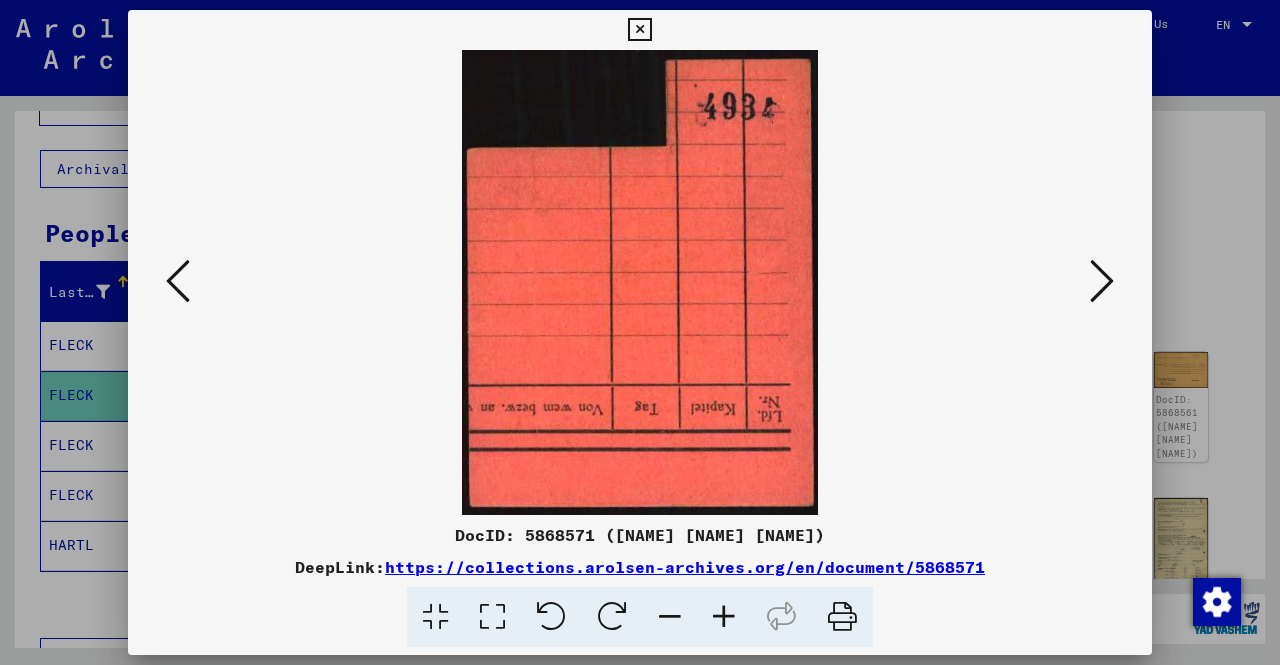 click at bounding box center [1102, 282] 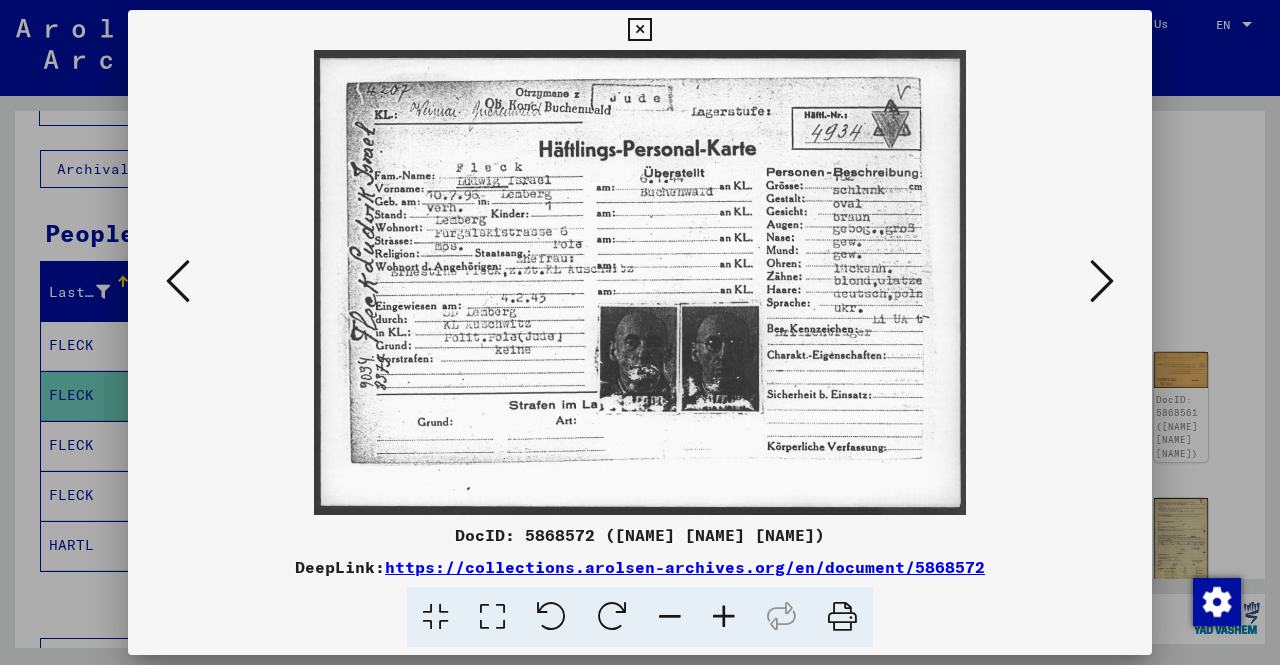 click at bounding box center (1102, 282) 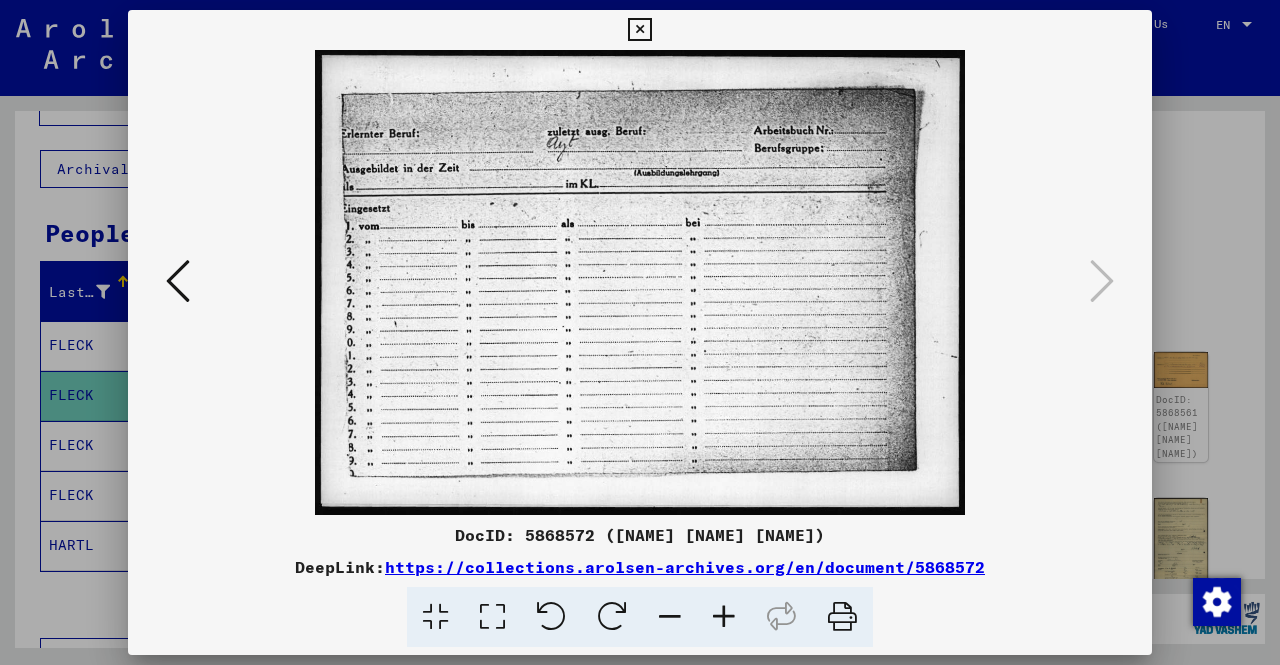 click at bounding box center (639, 30) 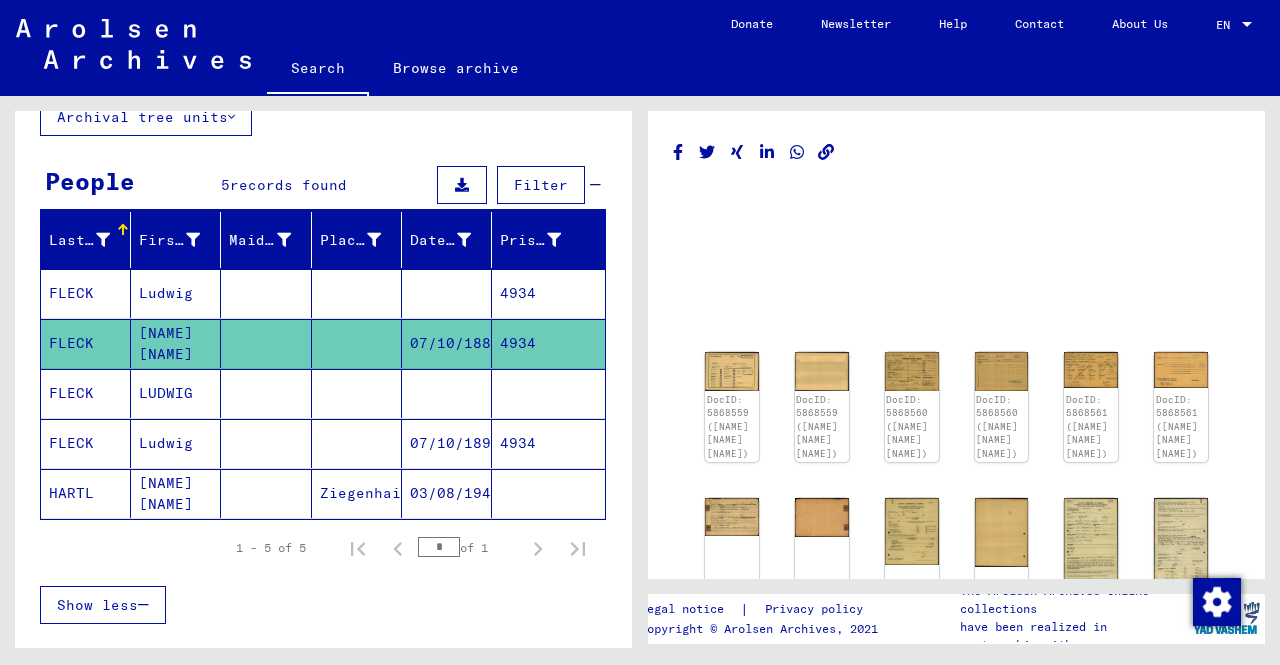 scroll, scrollTop: 137, scrollLeft: 0, axis: vertical 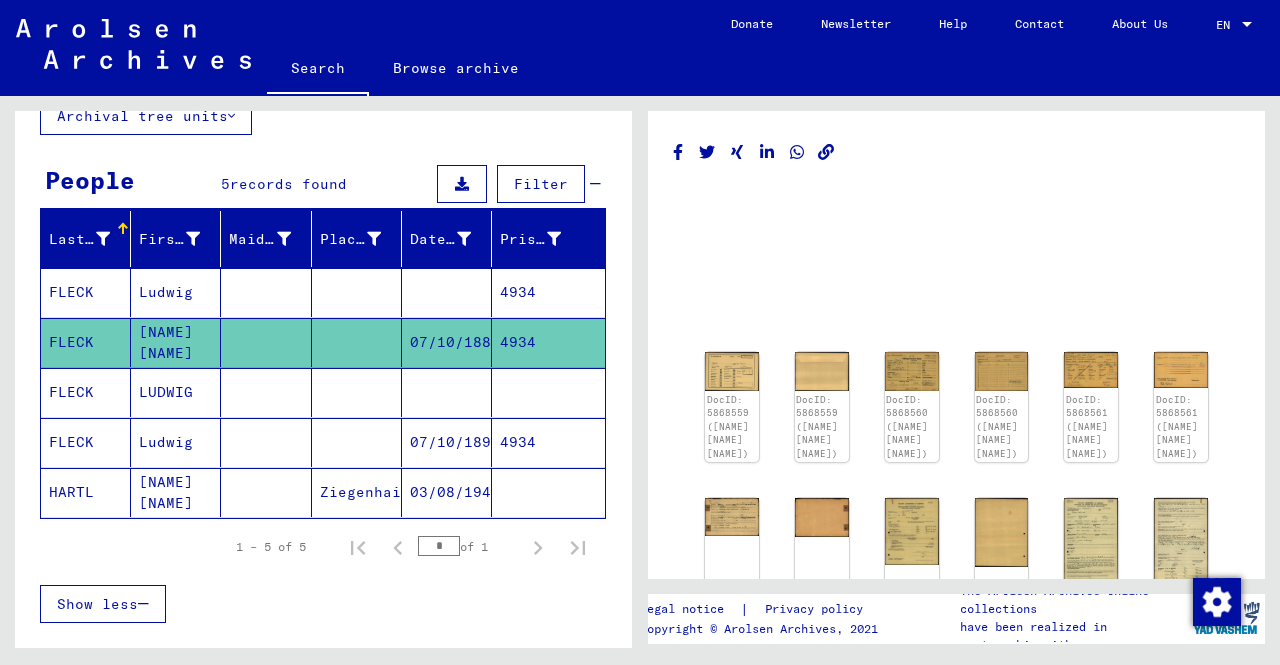 click on "LUDWIG" at bounding box center (176, 442) 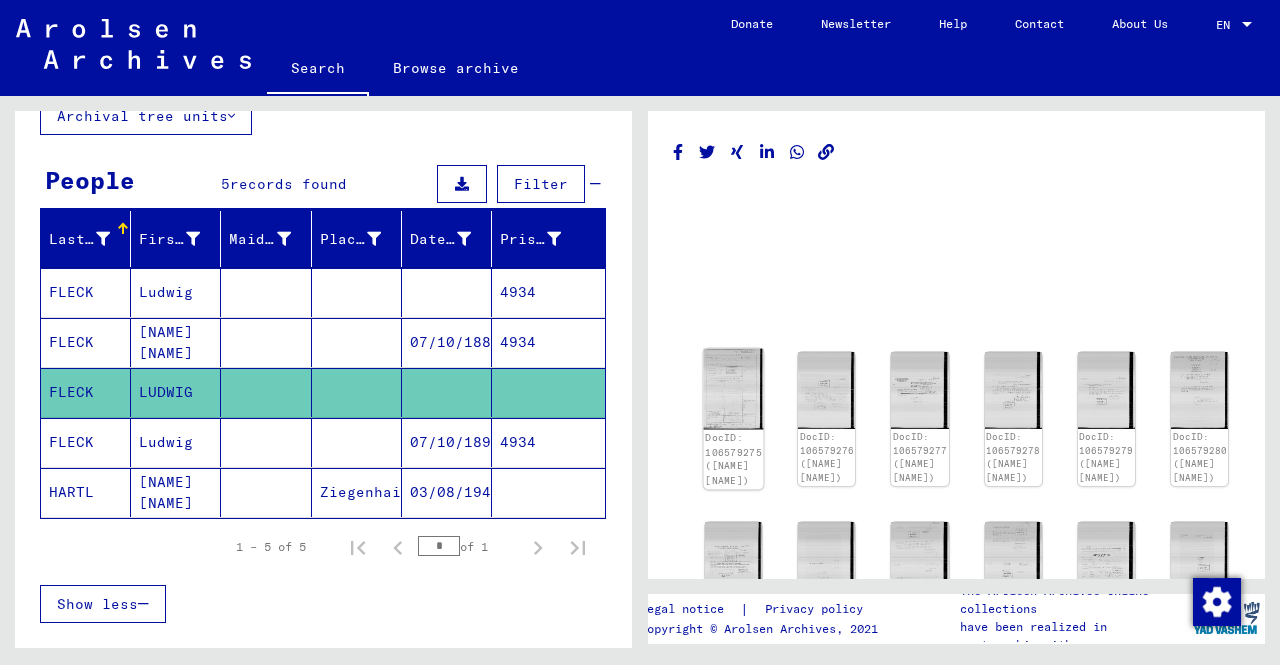 click 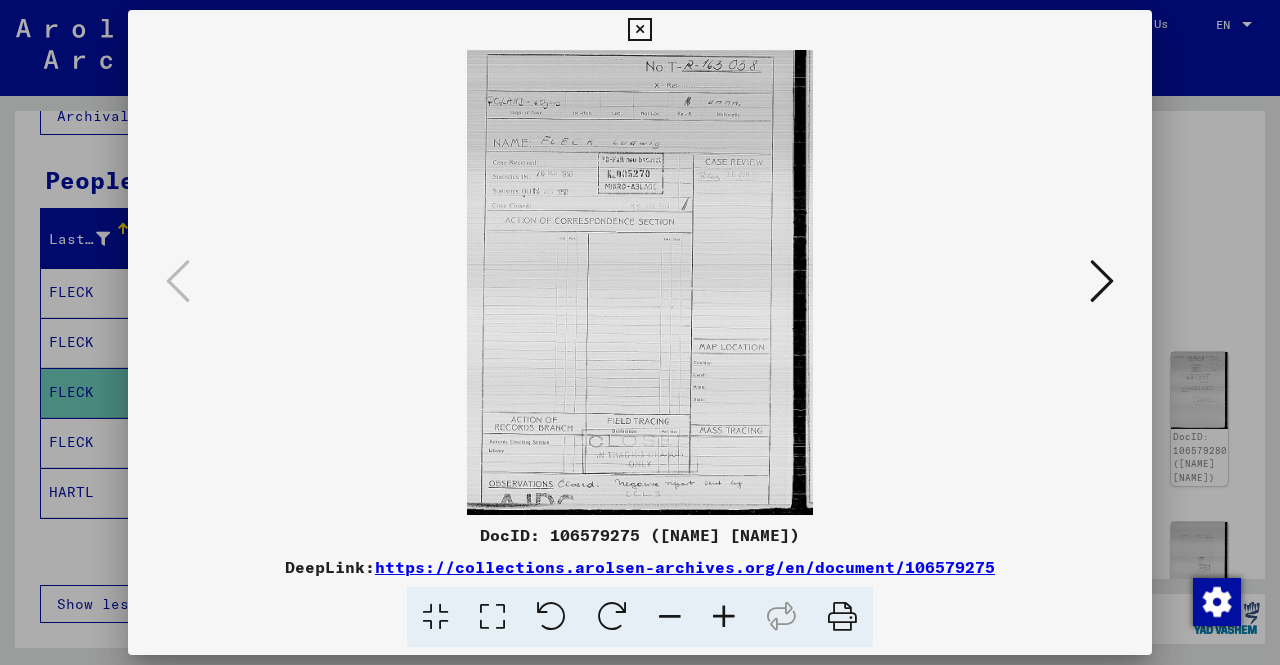 click at bounding box center [640, 282] 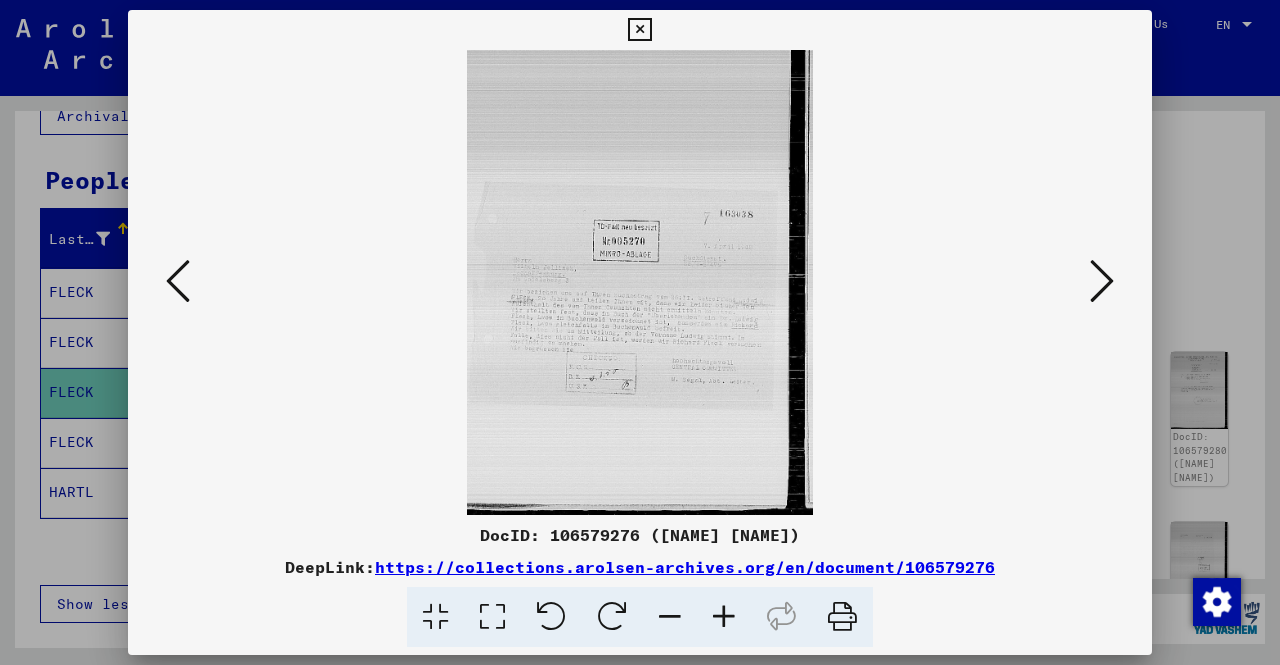 click at bounding box center [1102, 282] 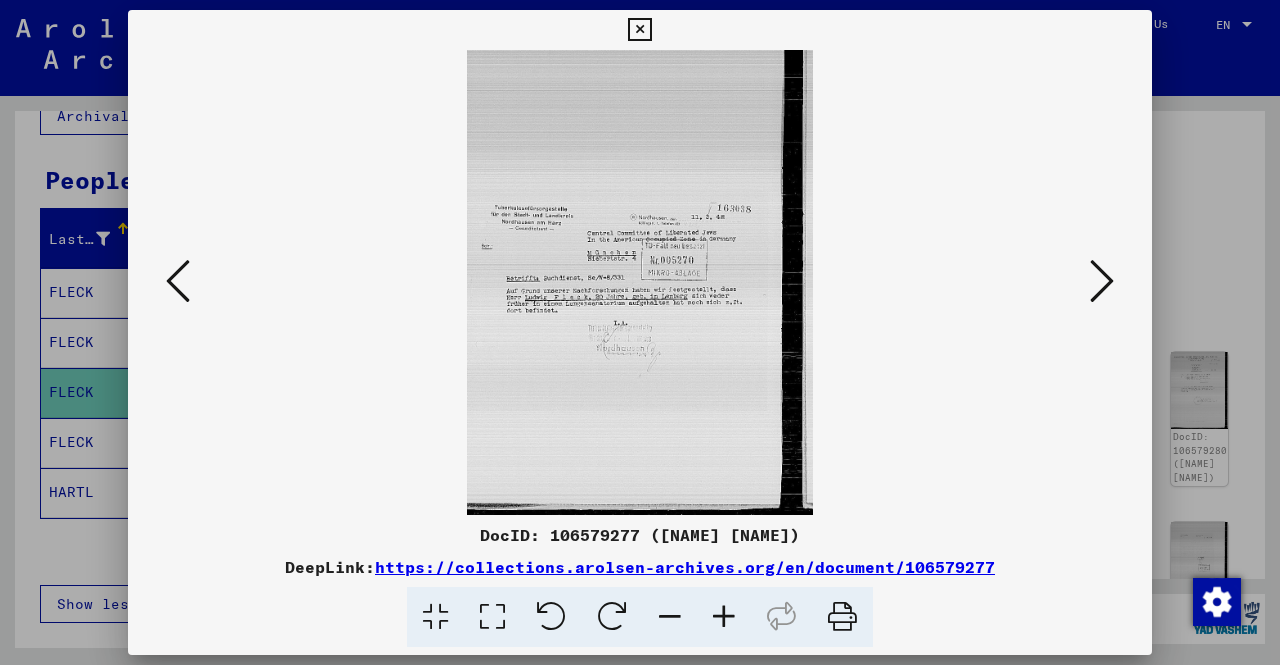 click at bounding box center [1102, 282] 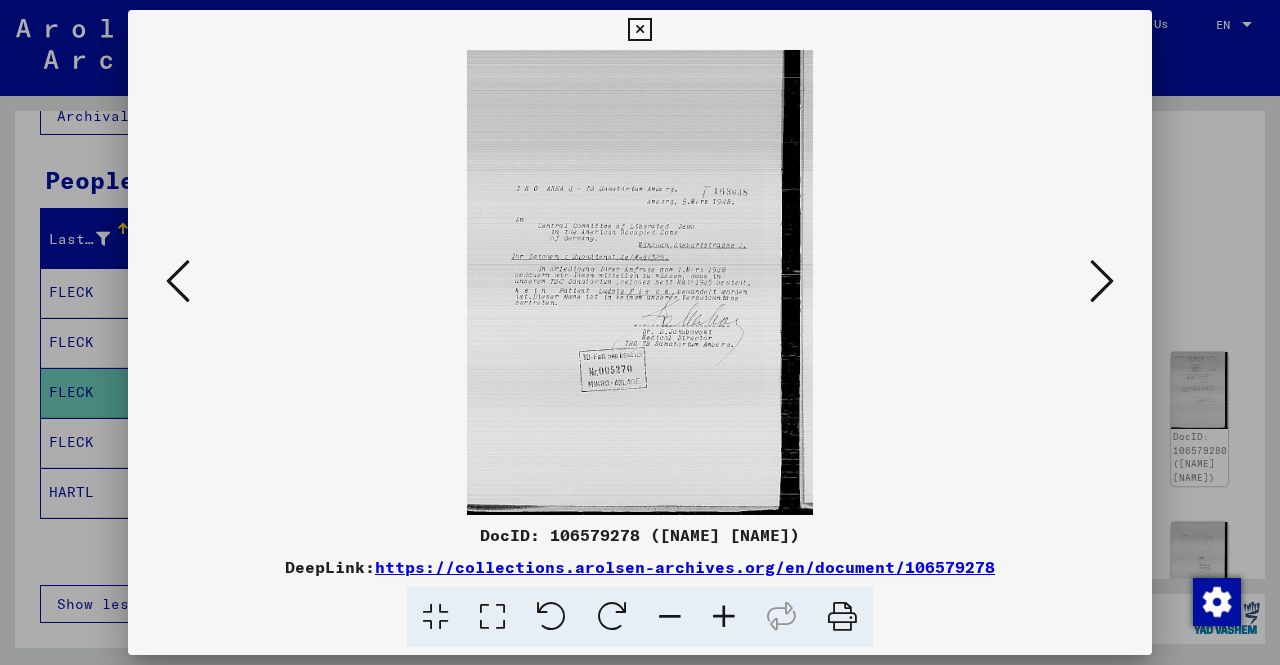 click at bounding box center [1102, 282] 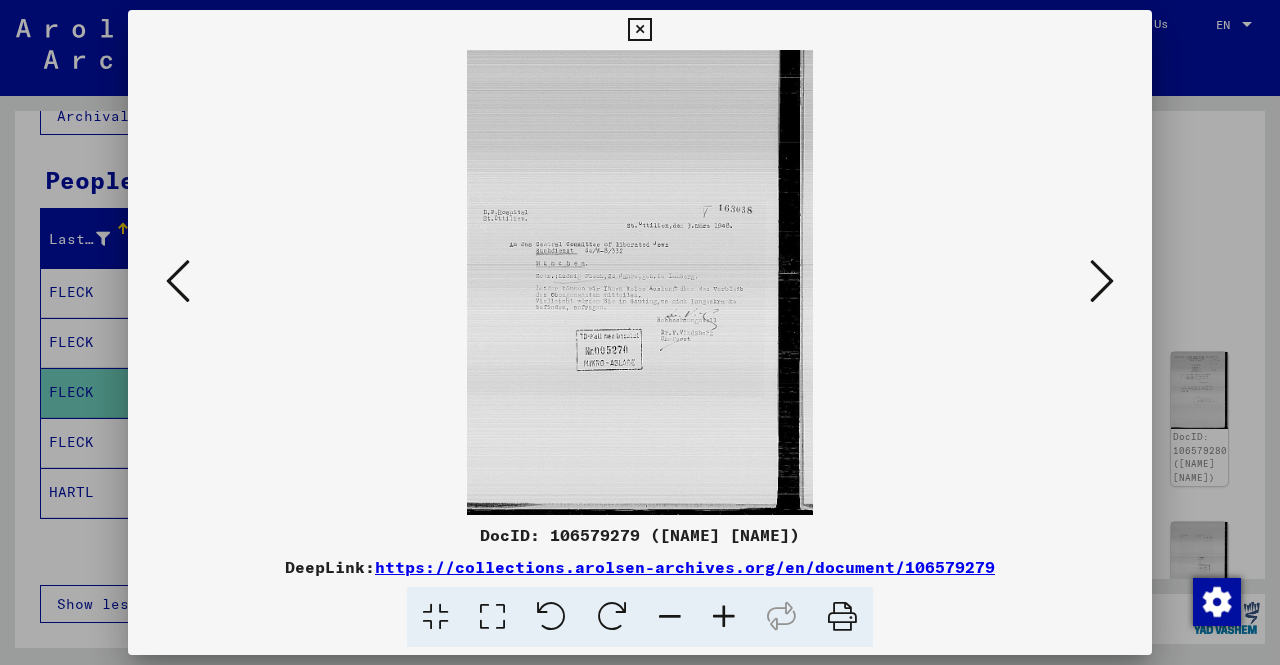 click at bounding box center (1102, 282) 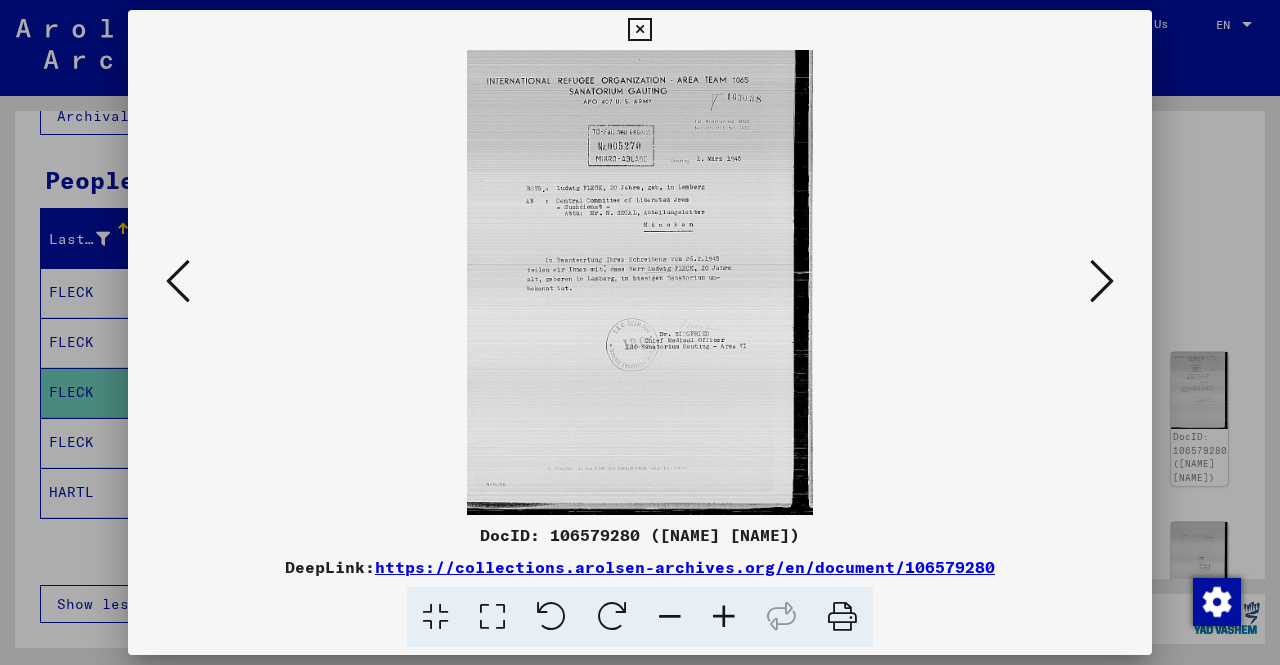 click at bounding box center [178, 281] 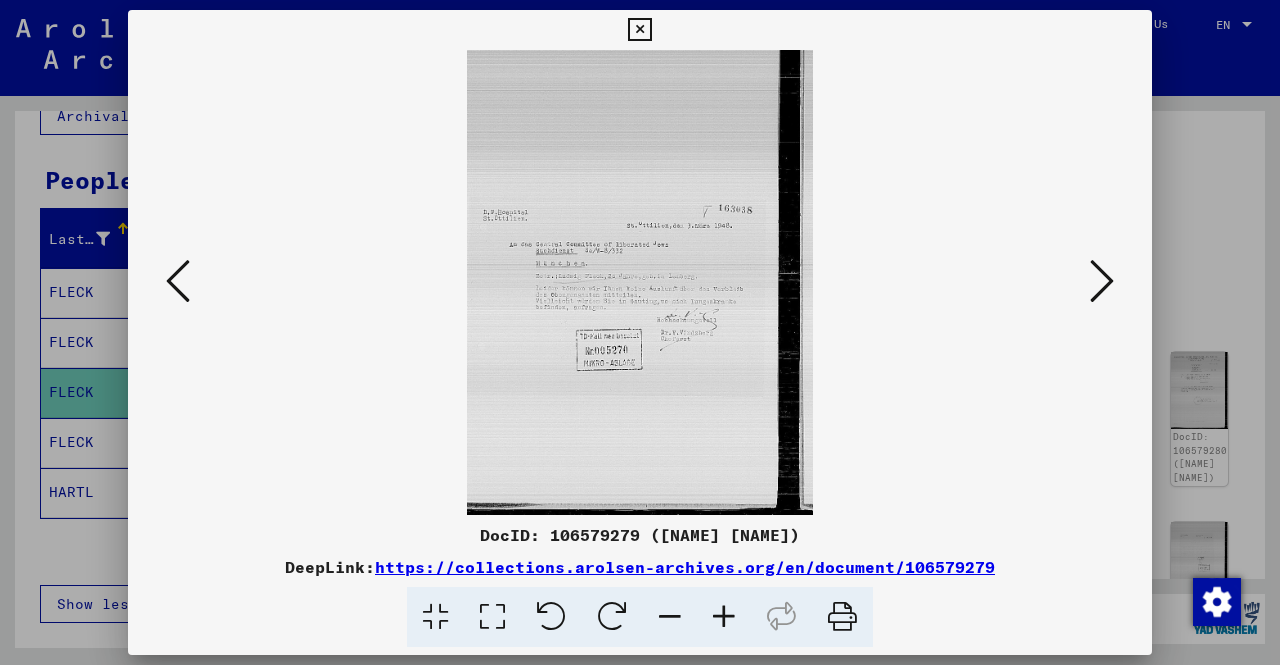 click at bounding box center (640, 282) 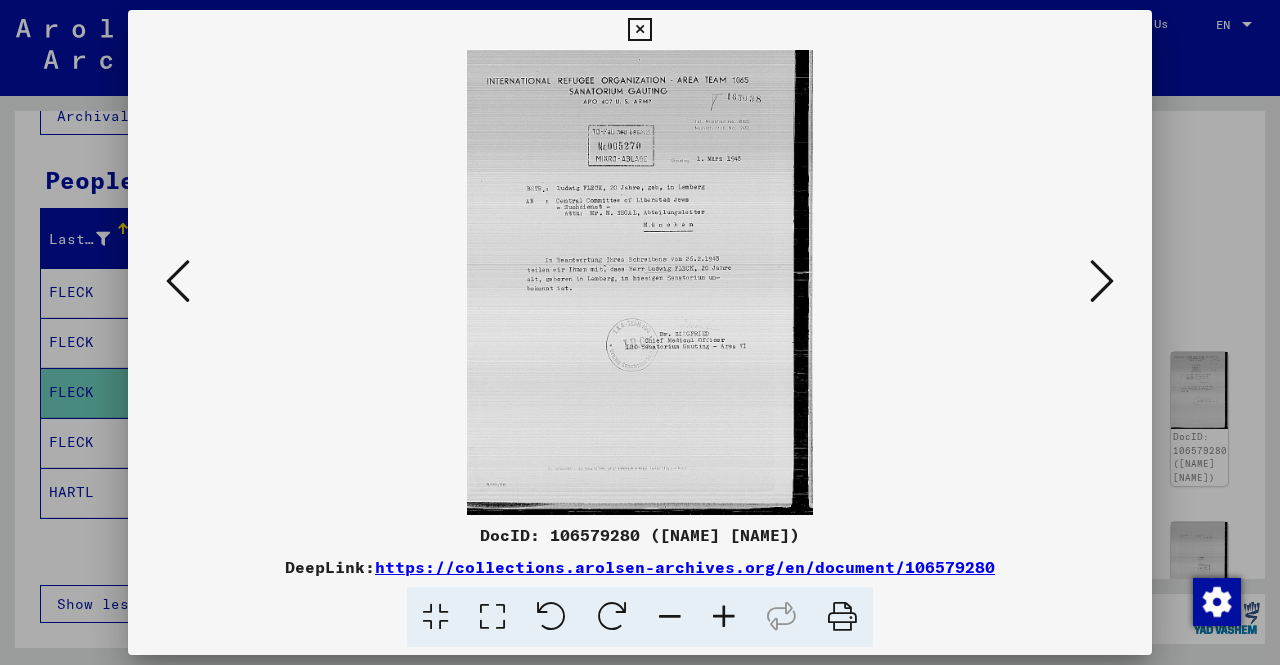 click at bounding box center [1102, 281] 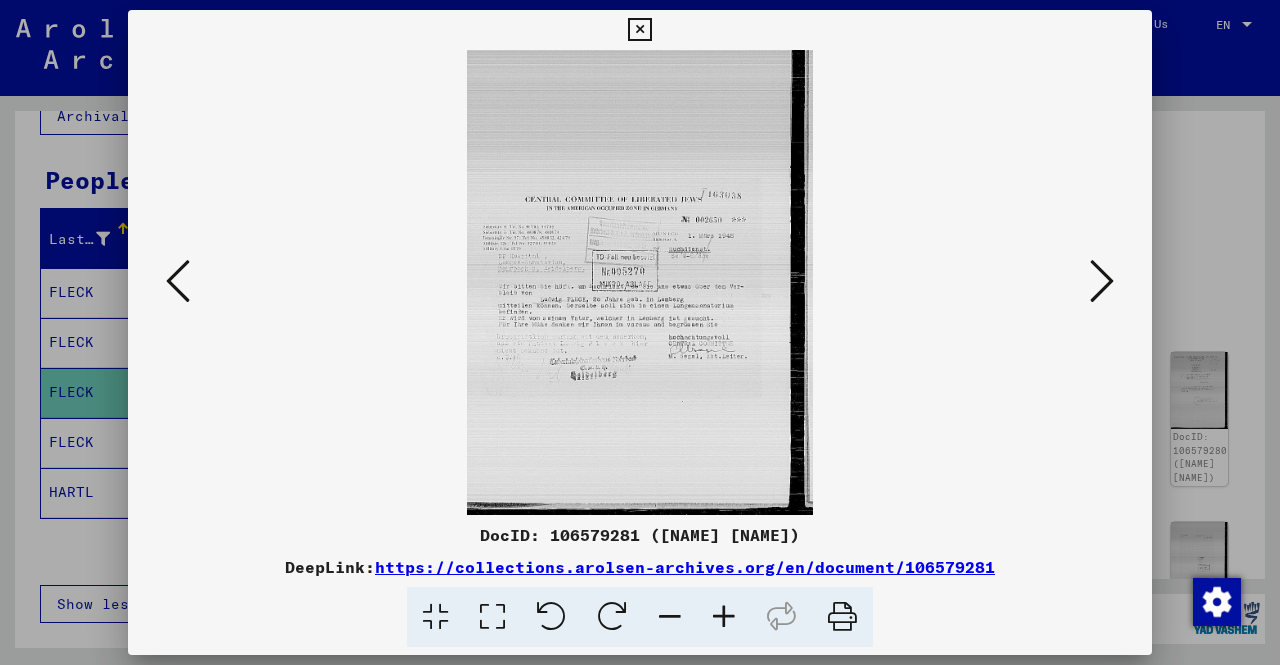 click at bounding box center (1102, 281) 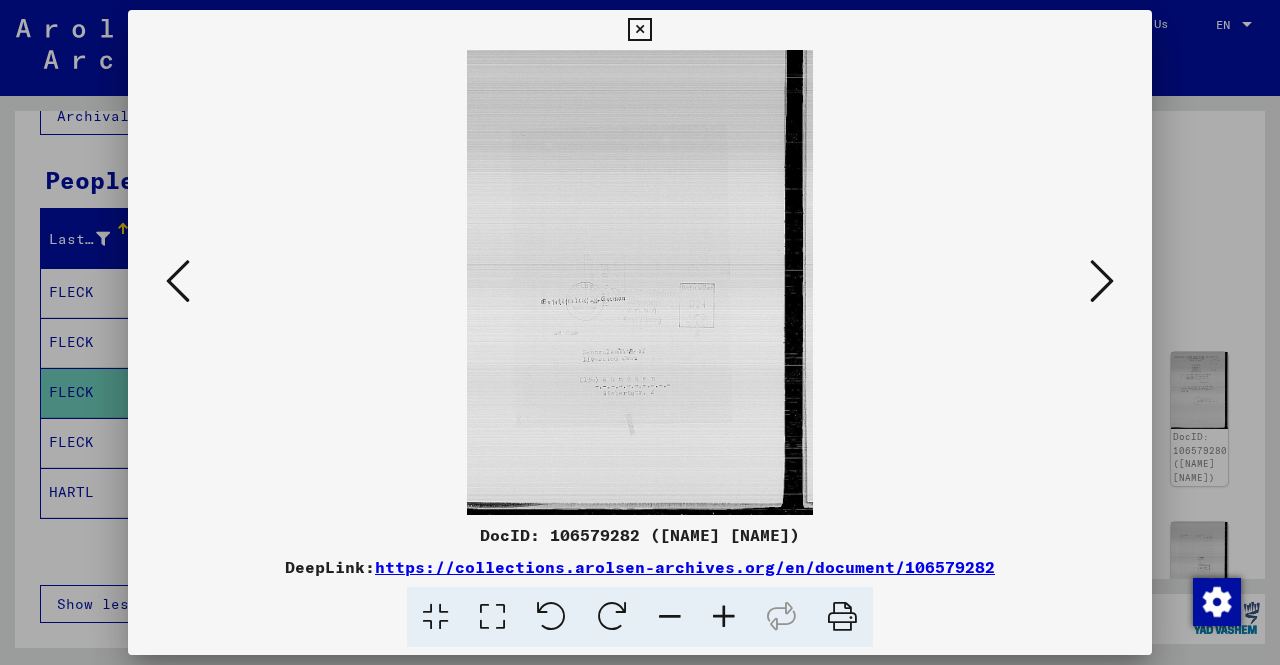 click at bounding box center [1102, 281] 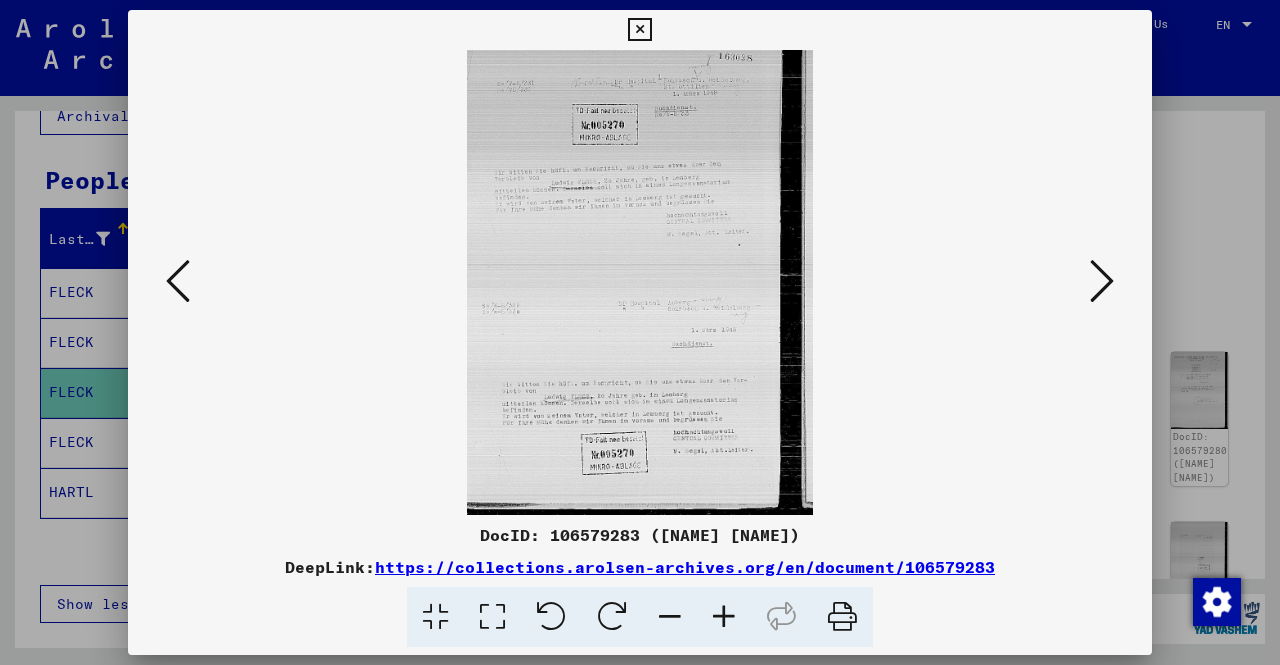 click at bounding box center (724, 617) 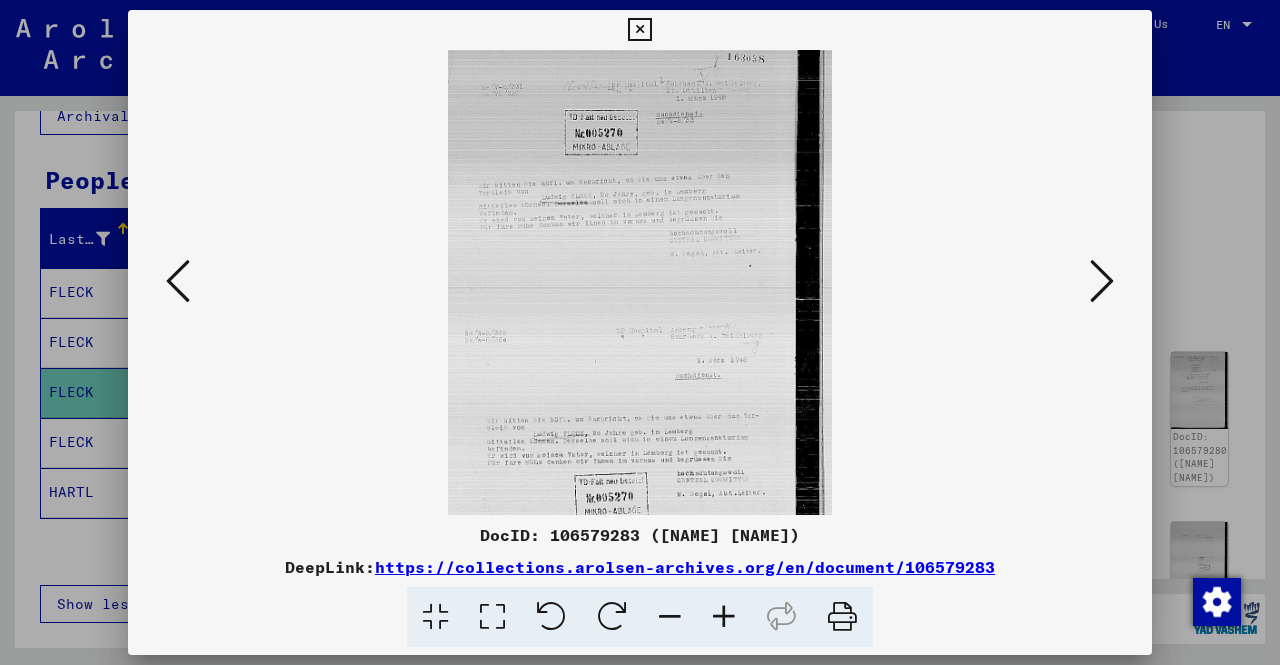 click at bounding box center (724, 617) 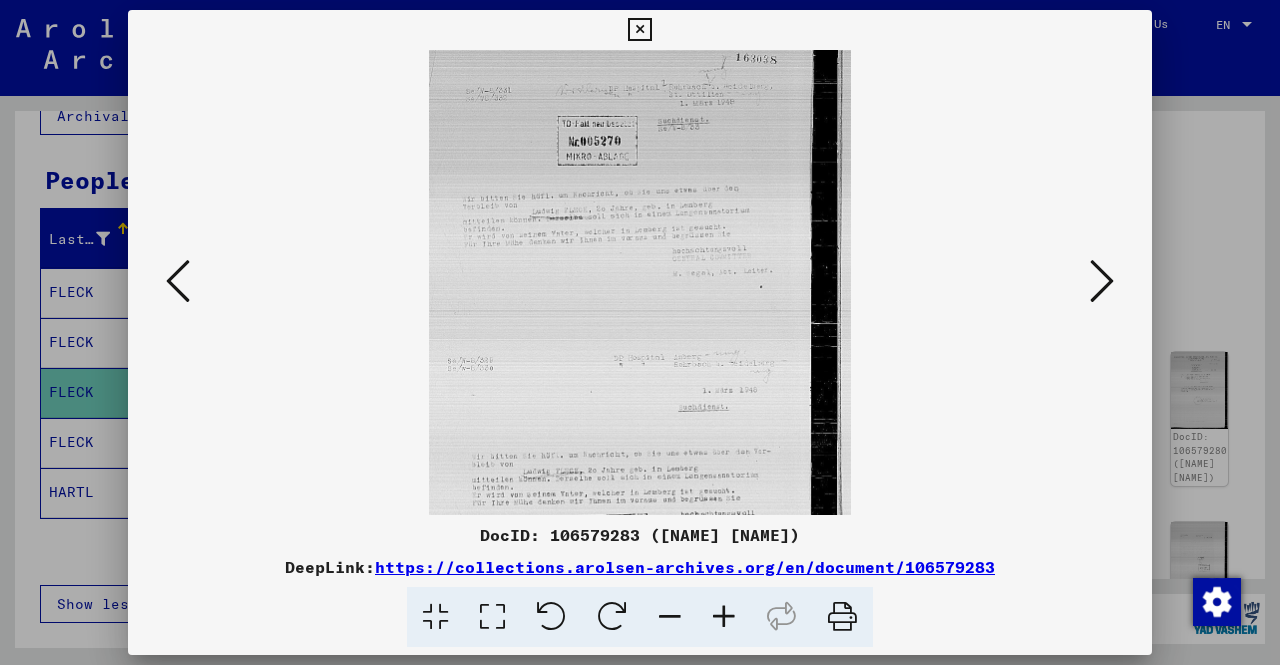click at bounding box center [724, 617] 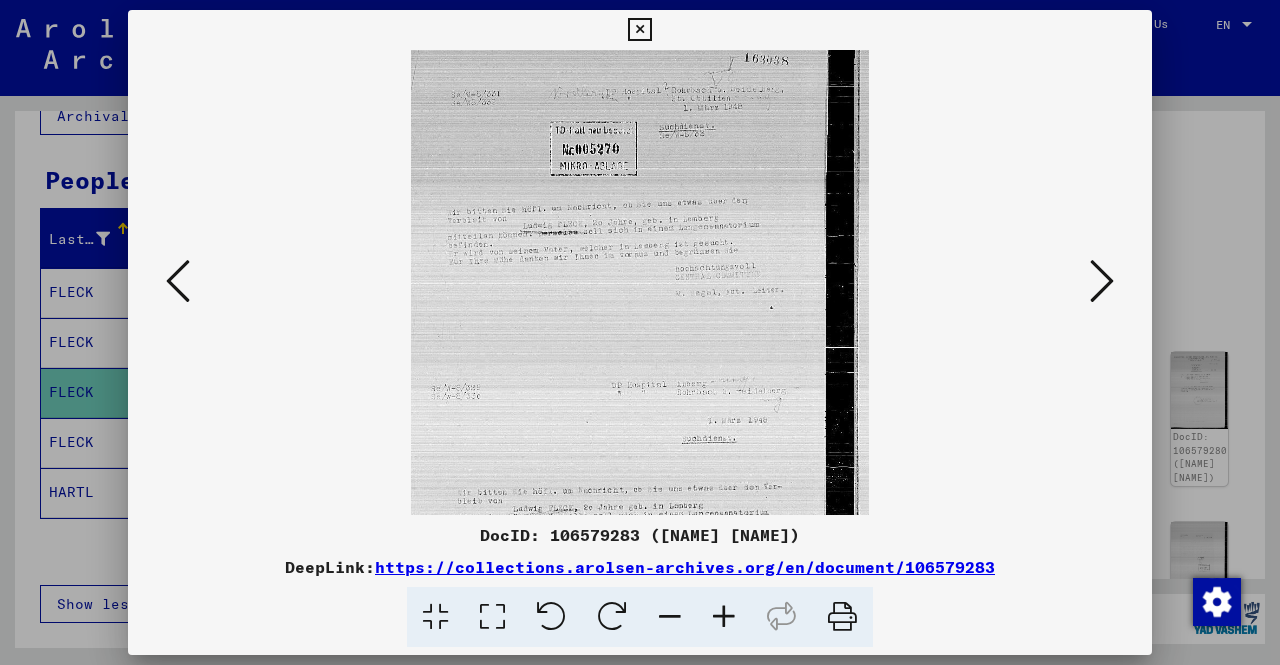 click at bounding box center (724, 617) 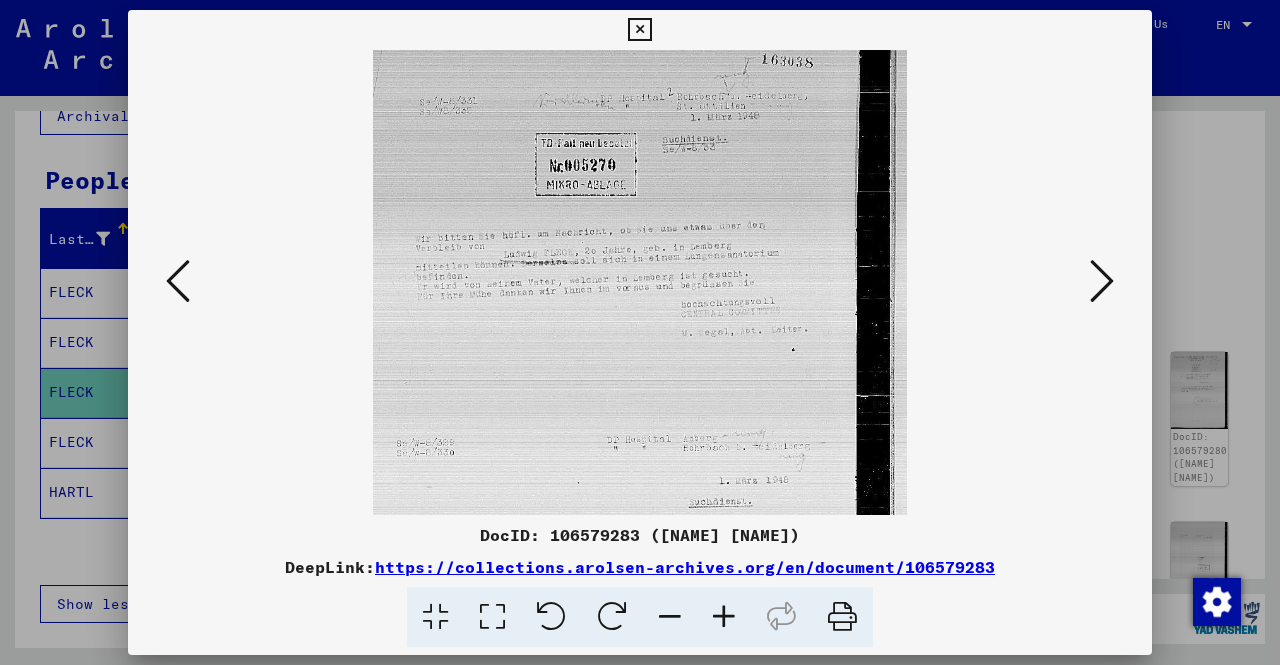 click at bounding box center [724, 617] 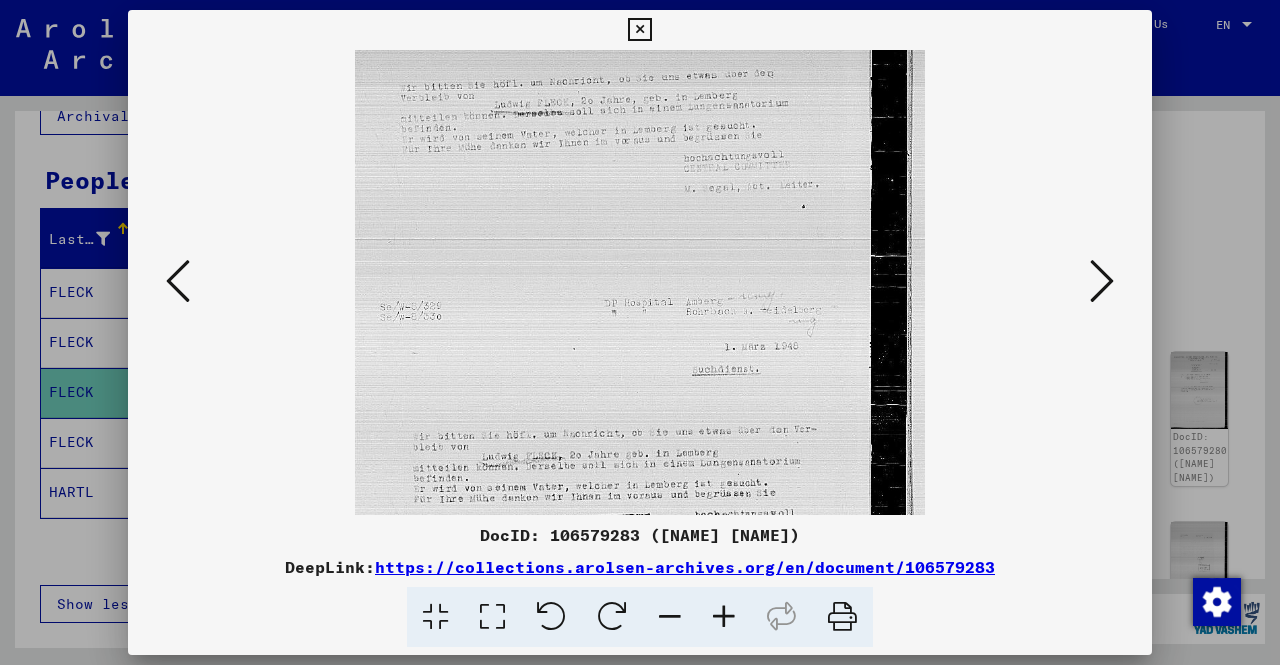 scroll, scrollTop: 228, scrollLeft: 0, axis: vertical 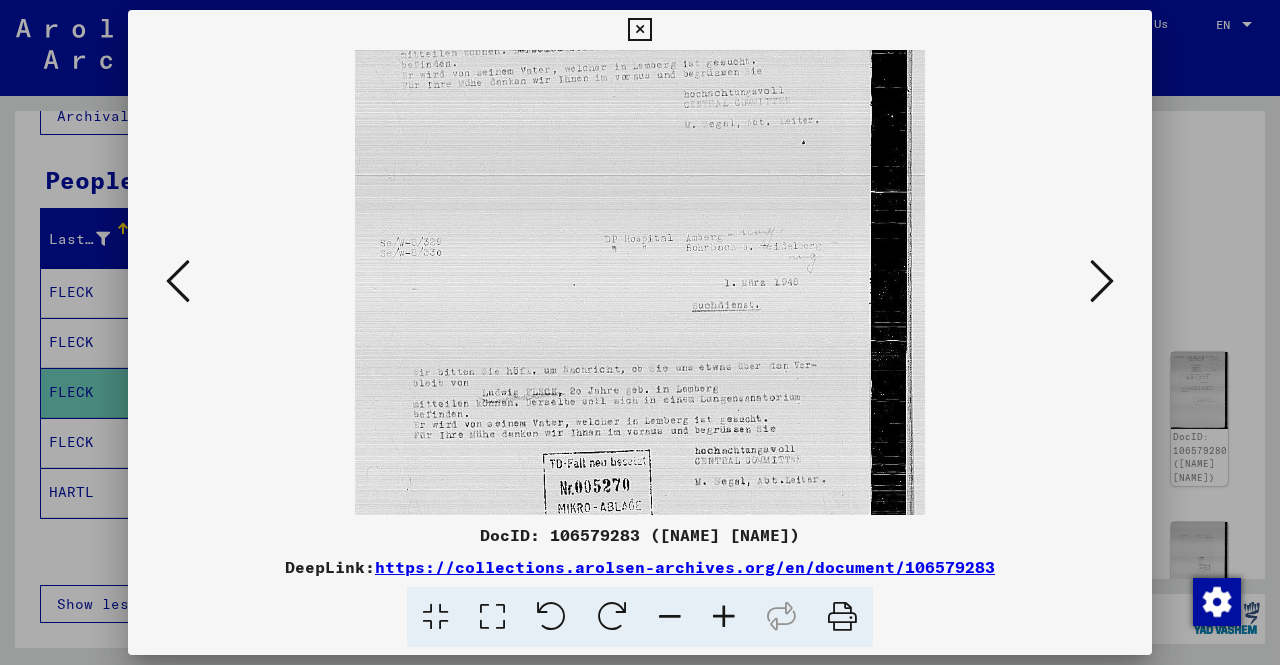 drag, startPoint x: 920, startPoint y: 359, endPoint x: 904, endPoint y: 137, distance: 222.57584 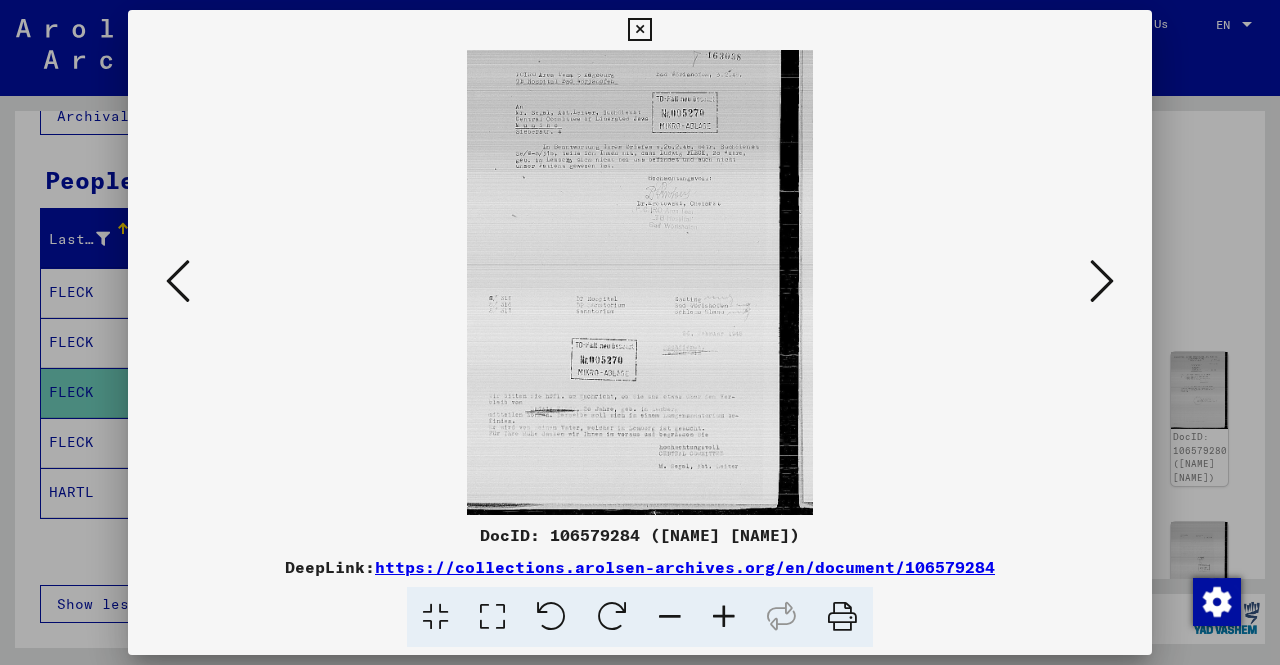 click at bounding box center (1102, 281) 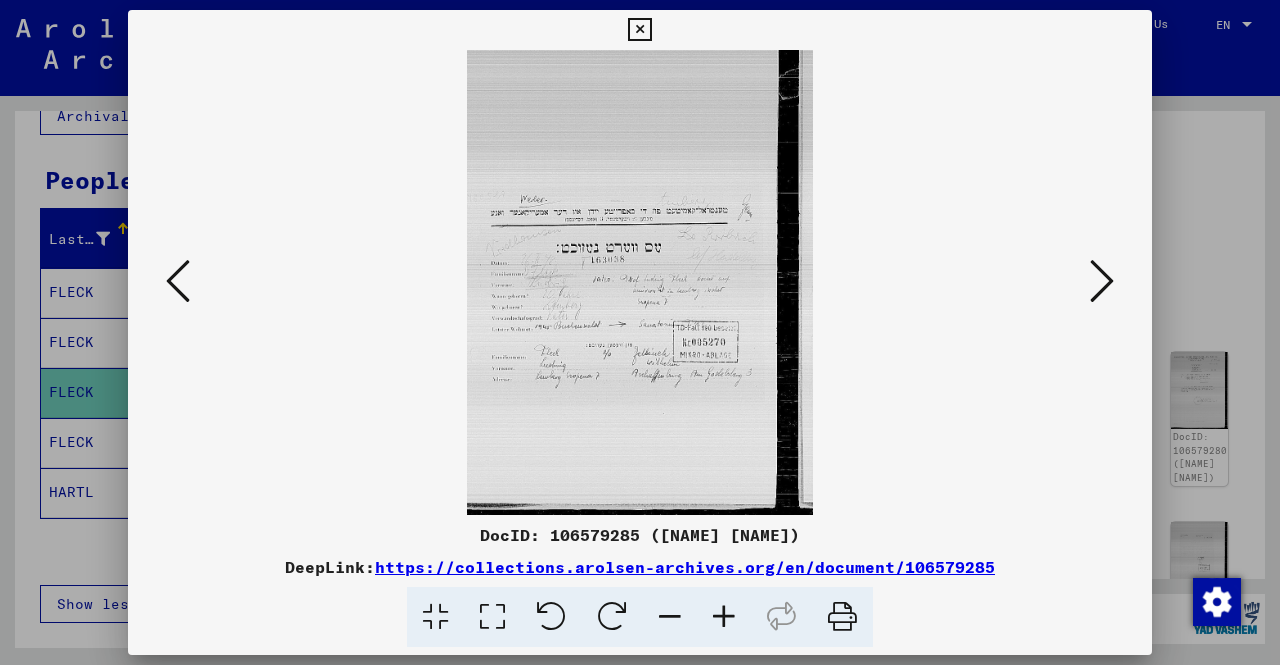 click at bounding box center (1102, 281) 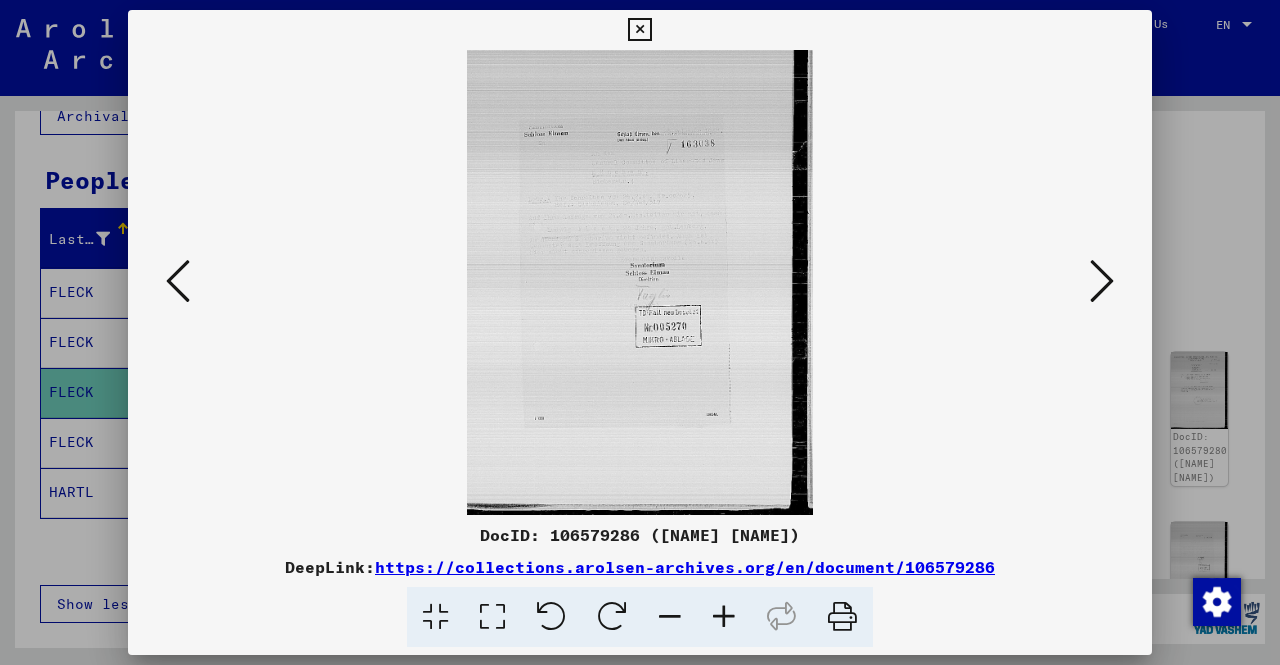 click at bounding box center [1102, 281] 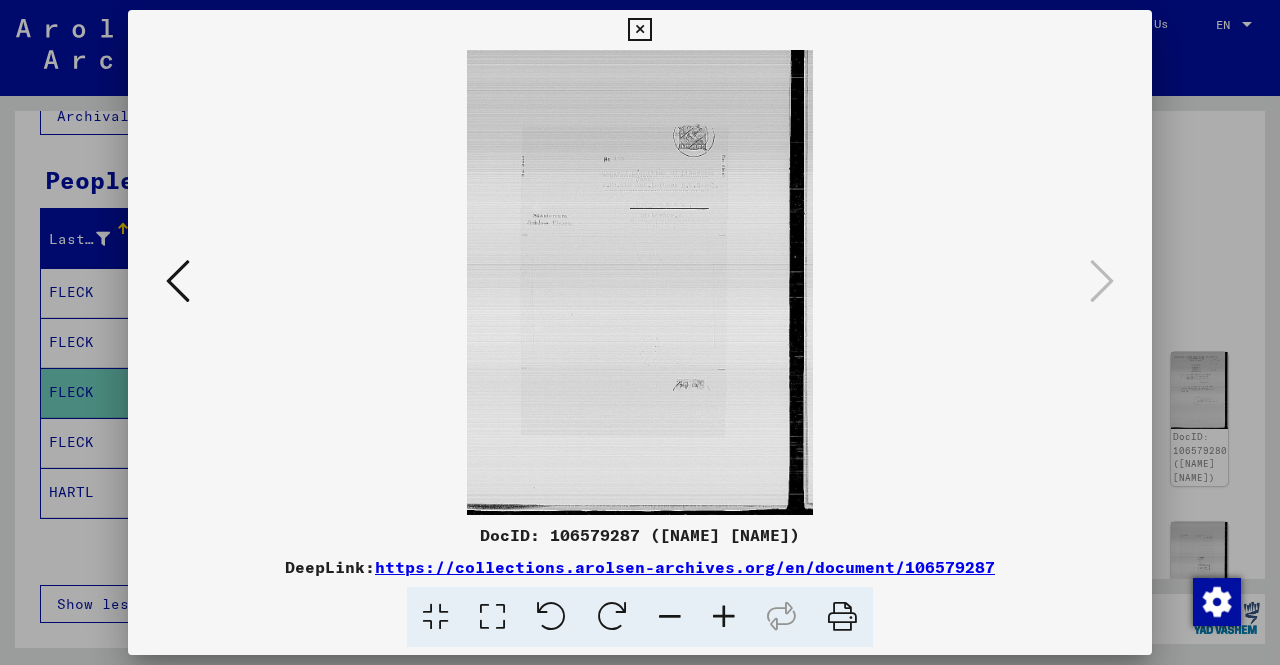 click at bounding box center (640, 332) 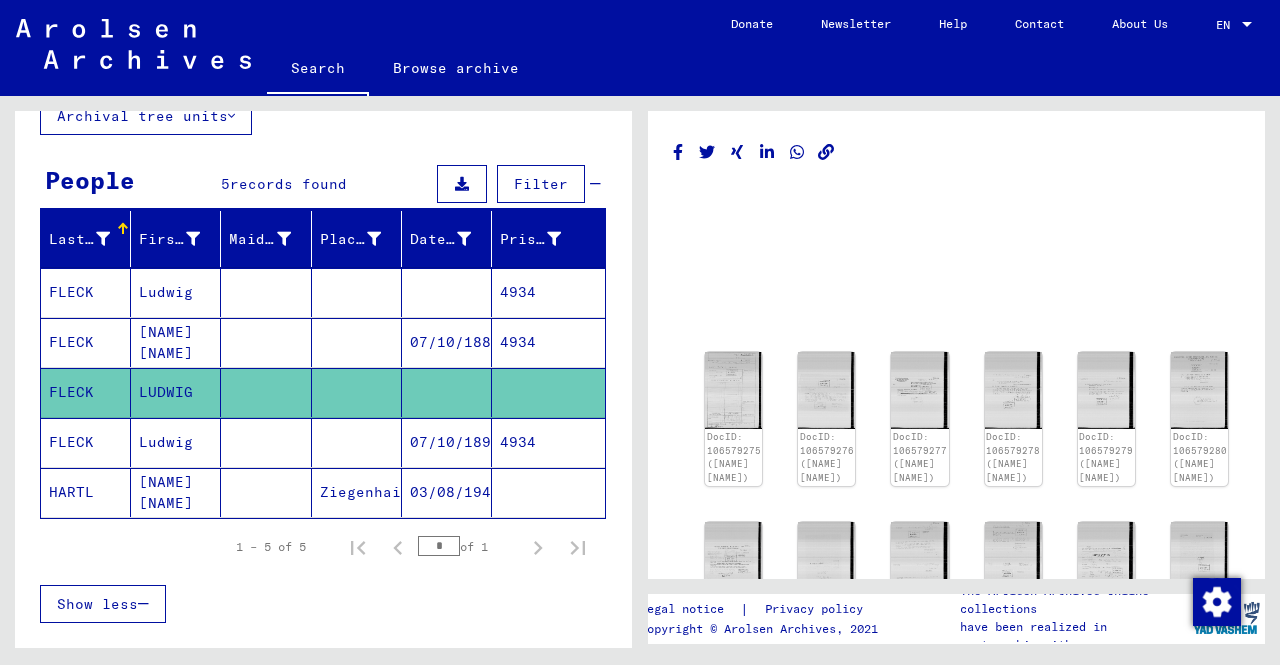 click on "FLECK" at bounding box center (86, 492) 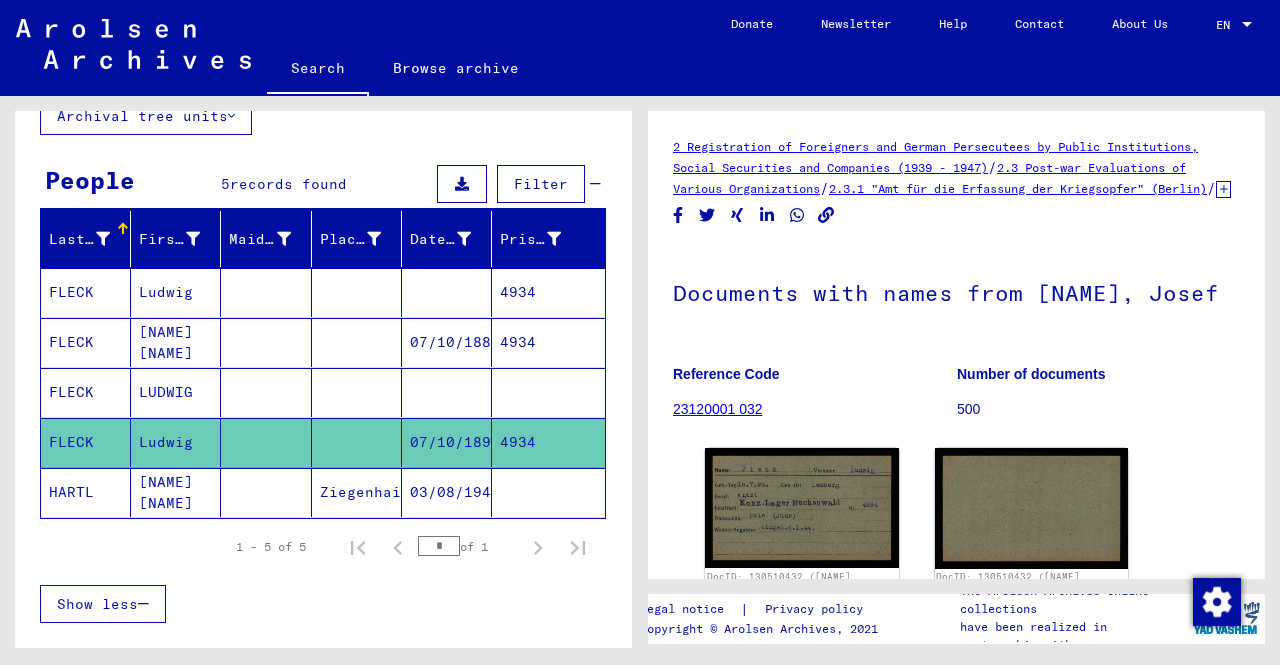 scroll, scrollTop: 0, scrollLeft: 0, axis: both 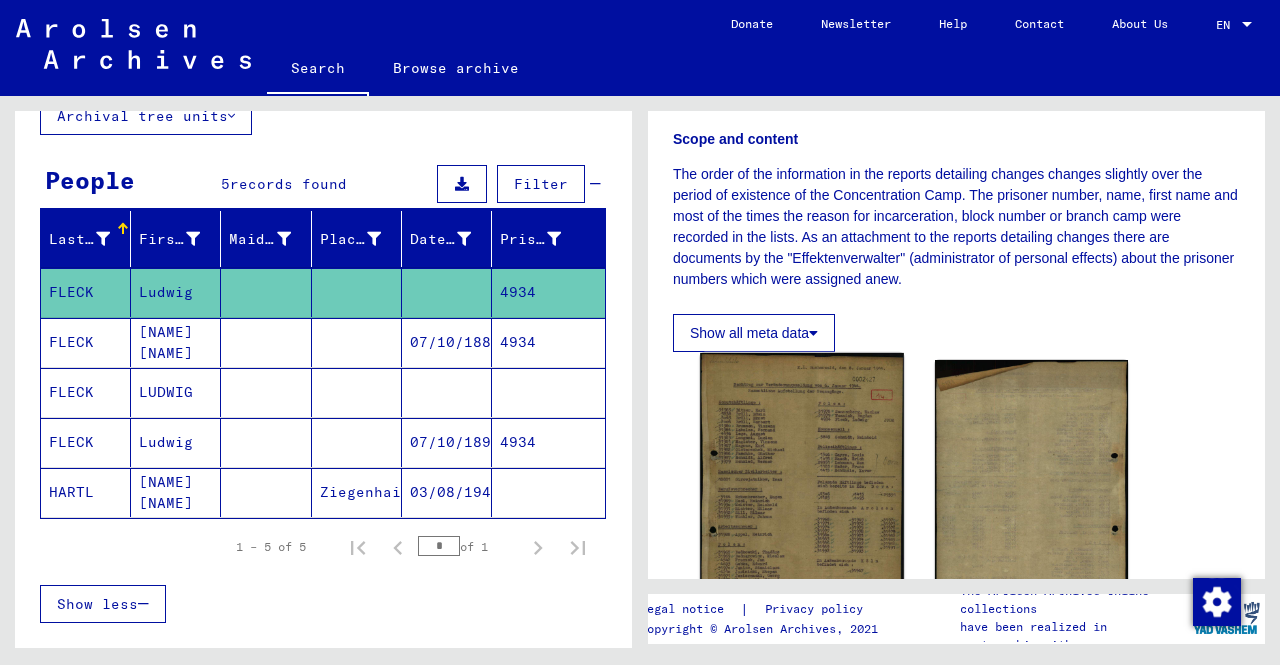 click 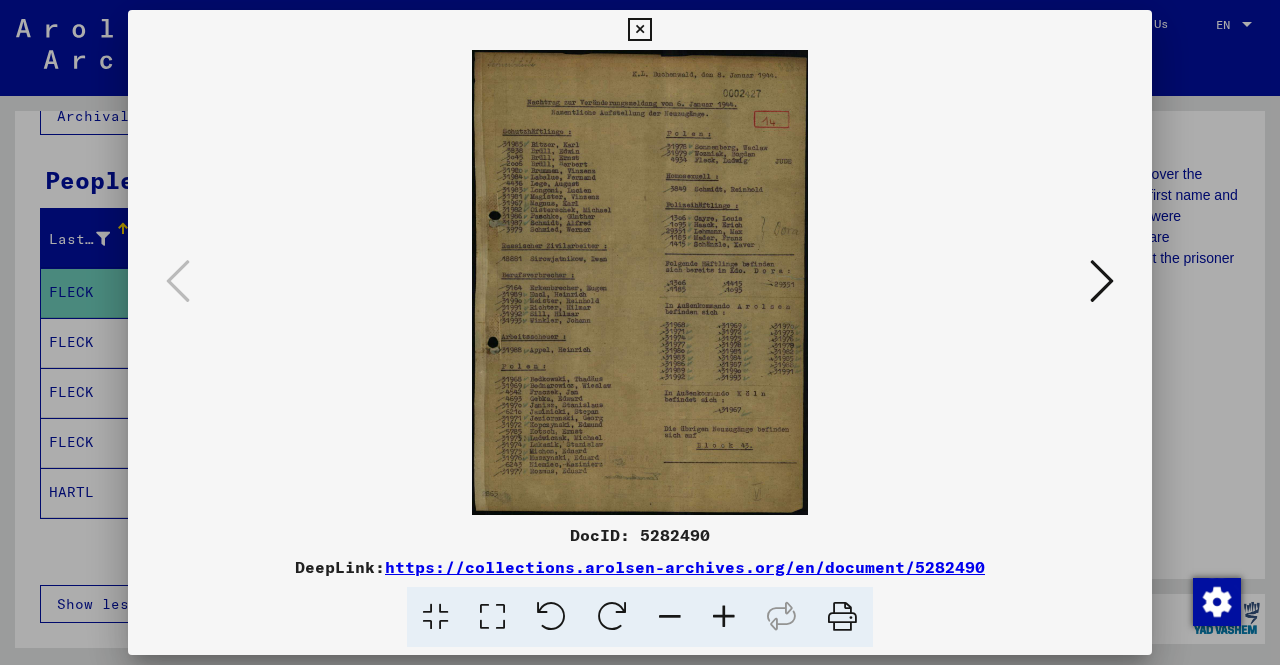 click at bounding box center (724, 617) 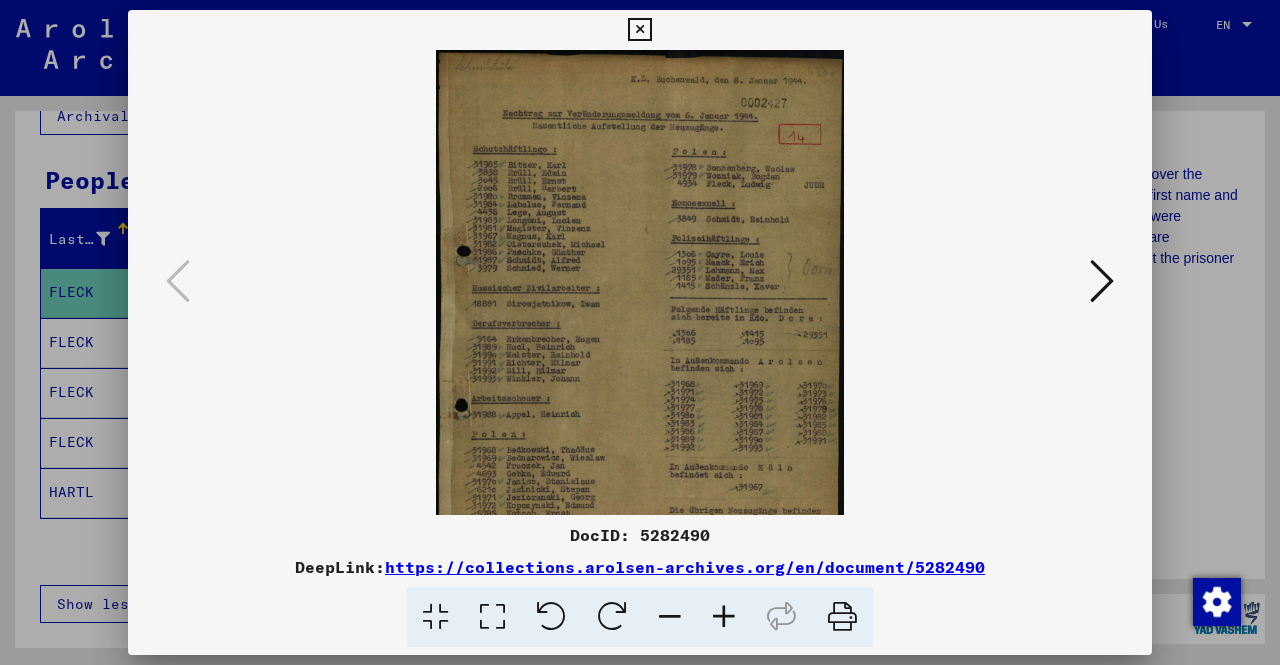 click at bounding box center [724, 617] 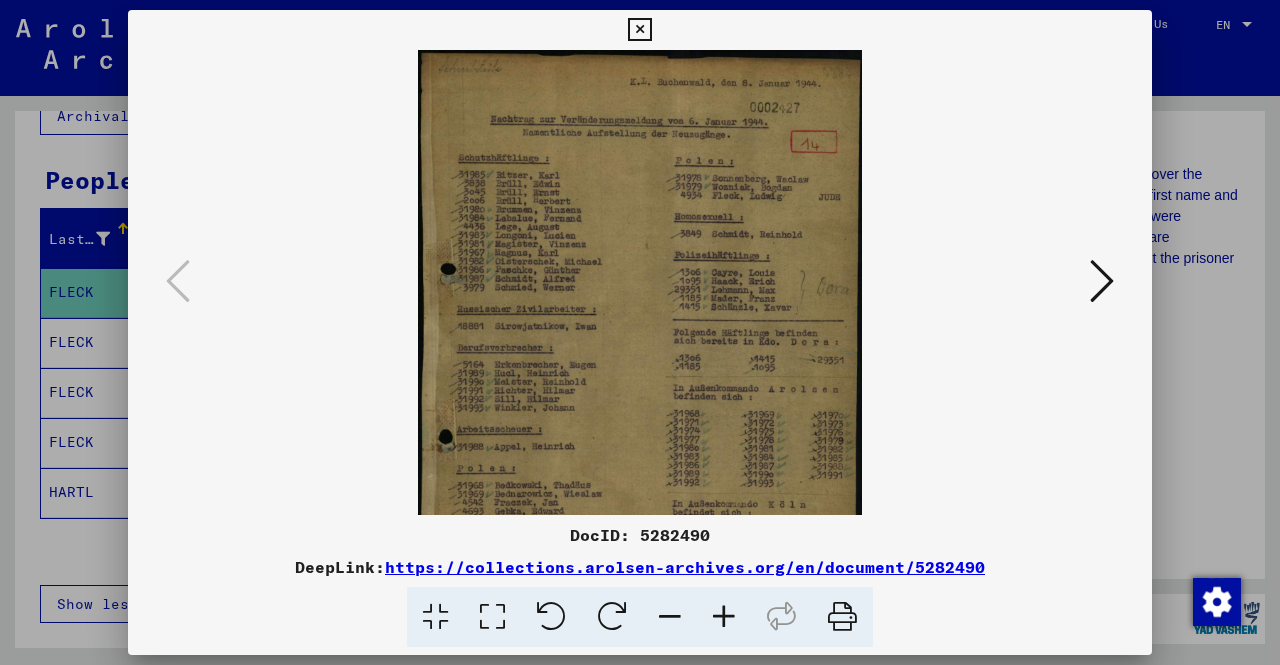 click at bounding box center [724, 617] 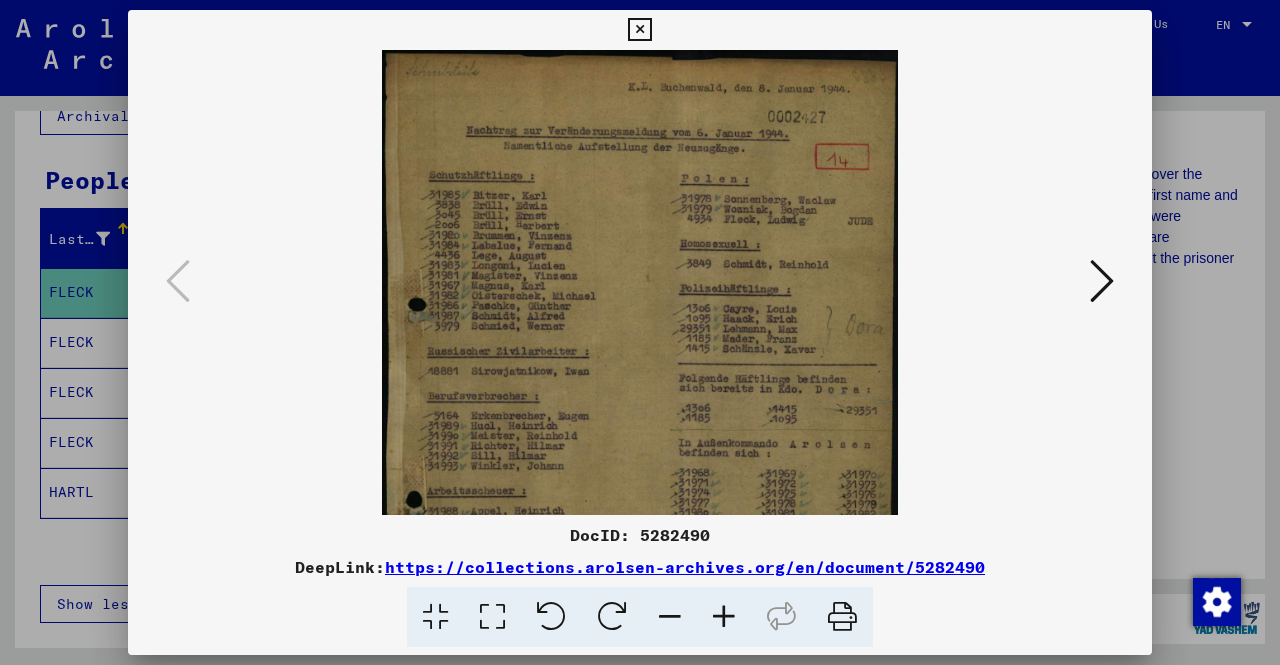 click at bounding box center [724, 617] 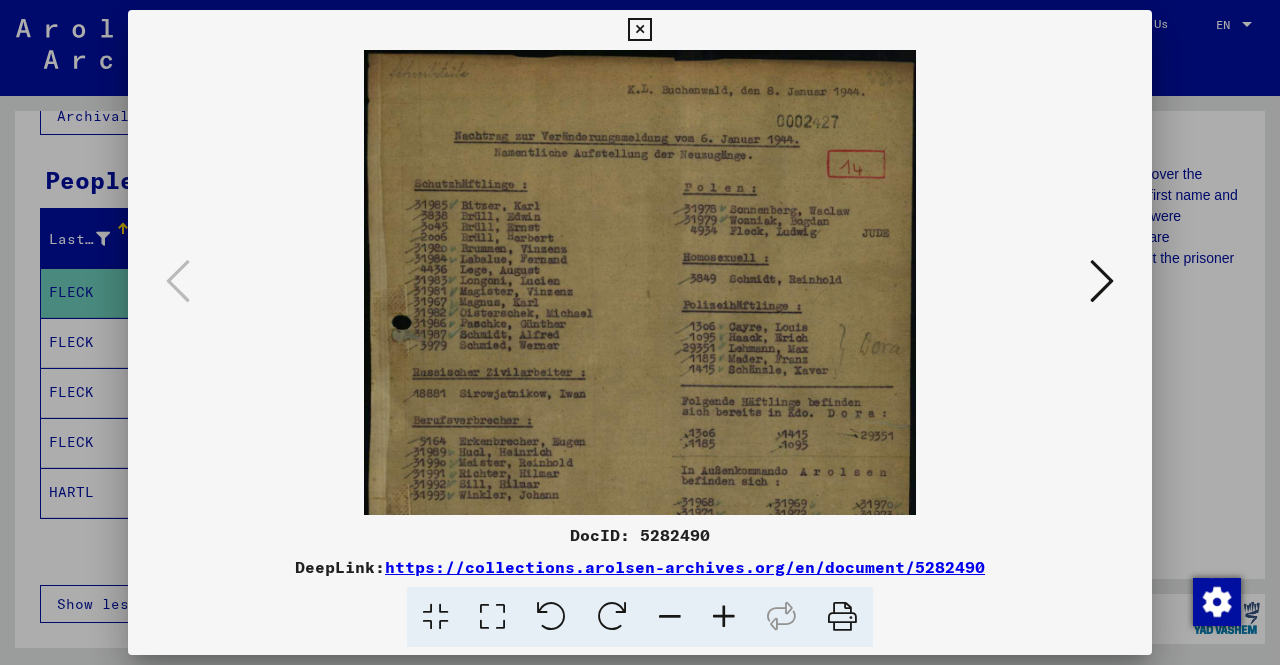 click at bounding box center [724, 617] 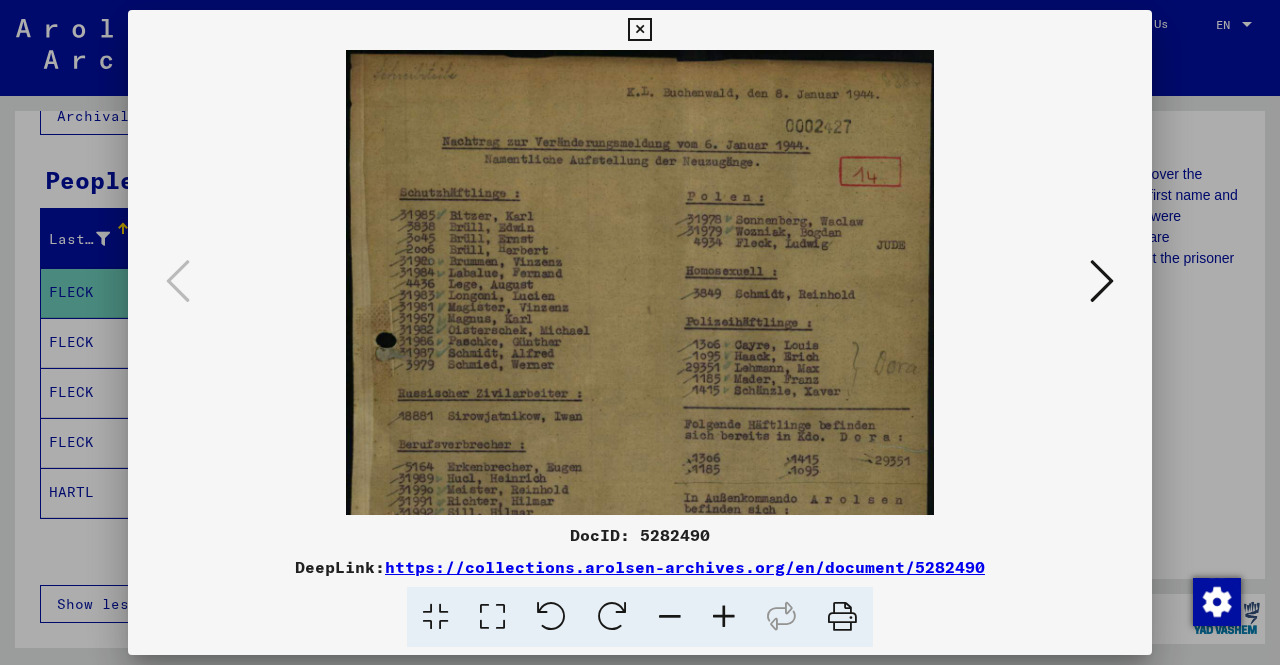 click at bounding box center (724, 617) 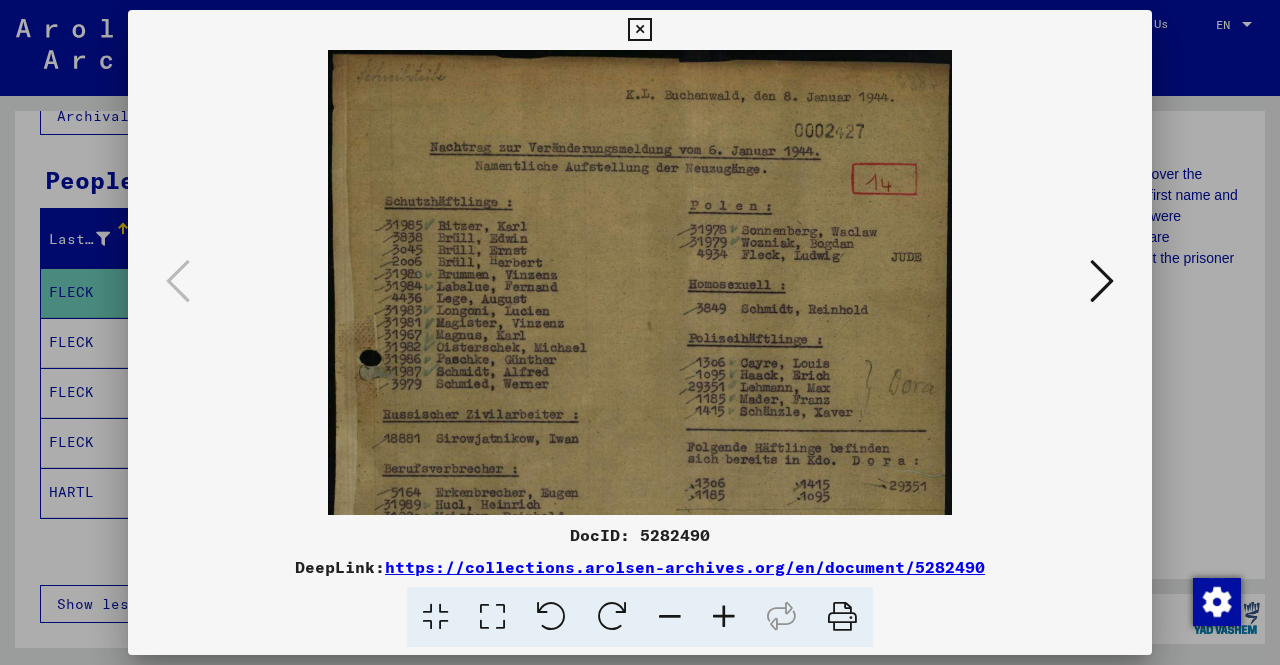 click at bounding box center [724, 617] 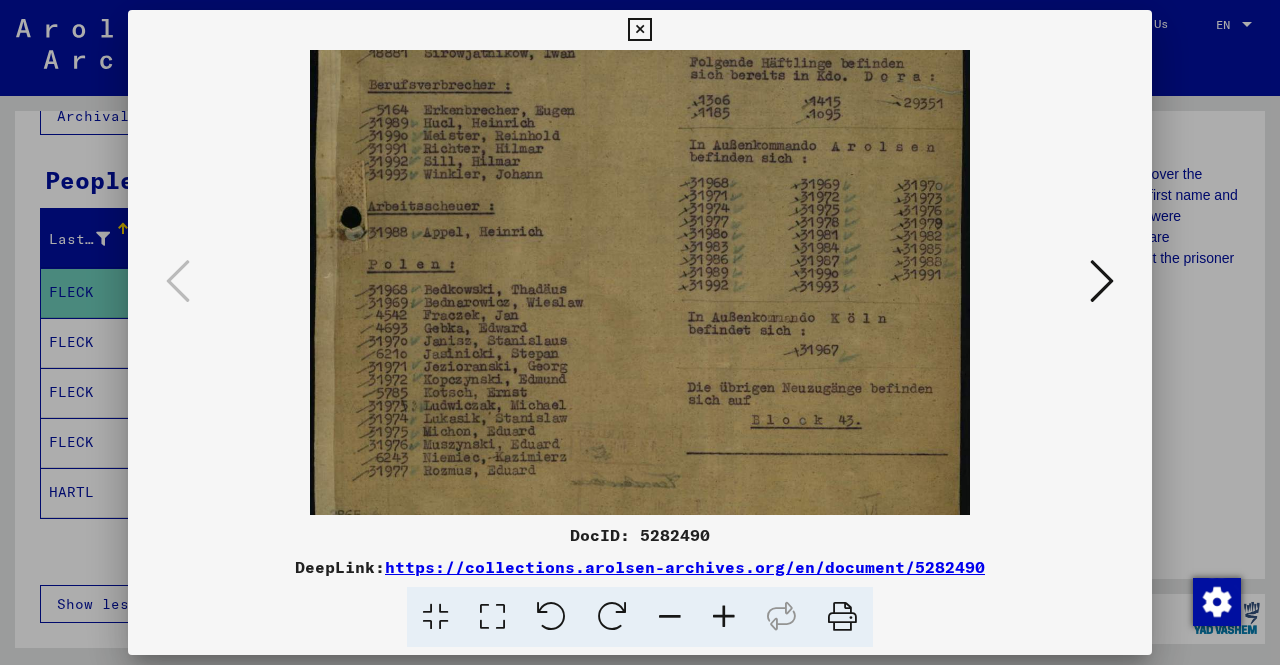 scroll, scrollTop: 450, scrollLeft: 0, axis: vertical 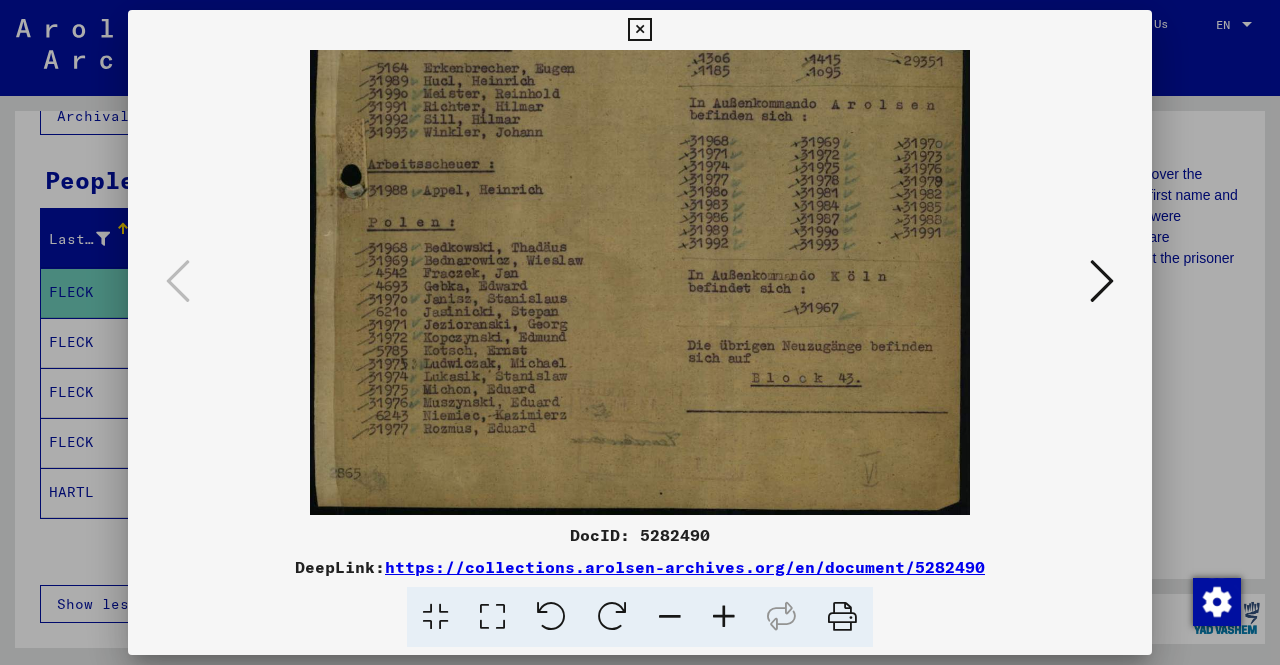 drag, startPoint x: 686, startPoint y: 441, endPoint x: 541, endPoint y: -87, distance: 547.54816 